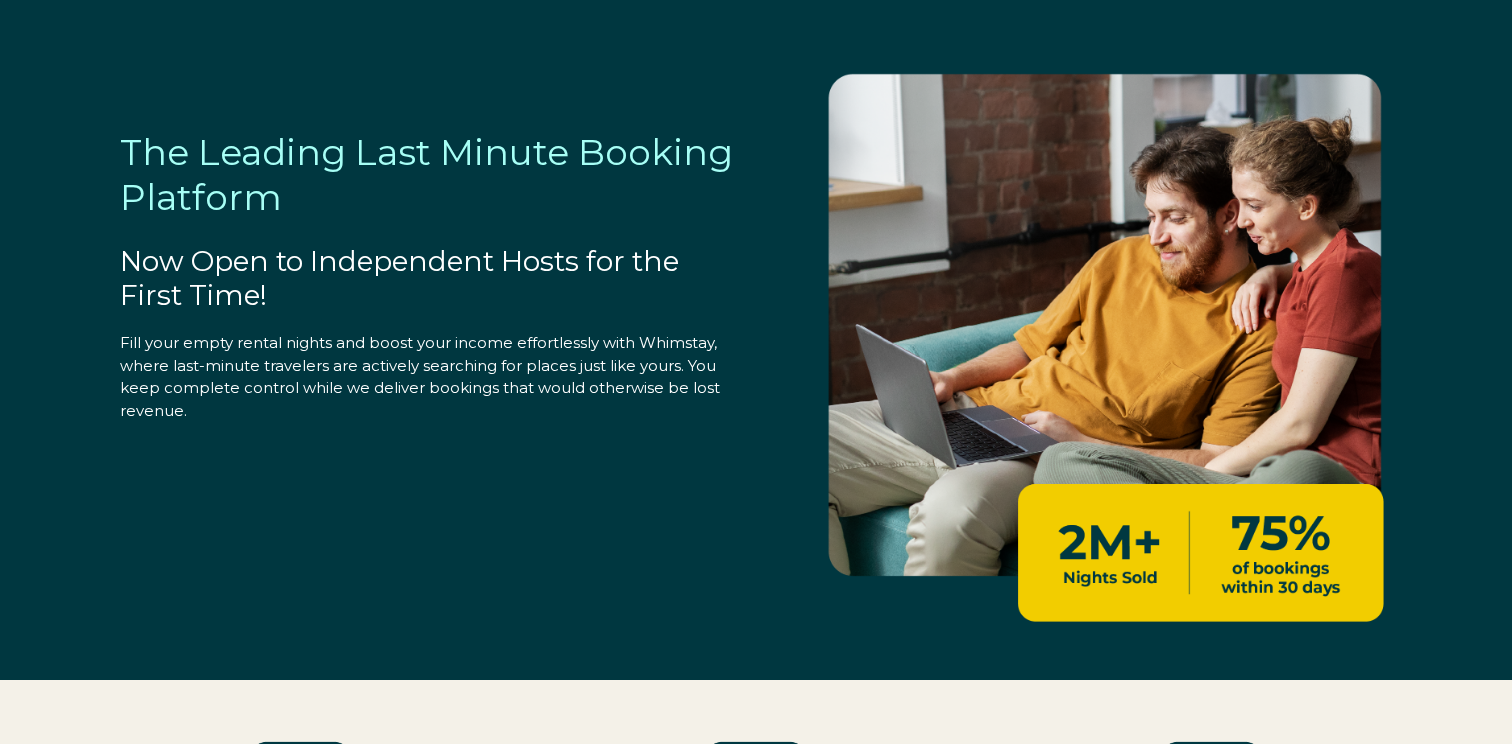 select on "US" 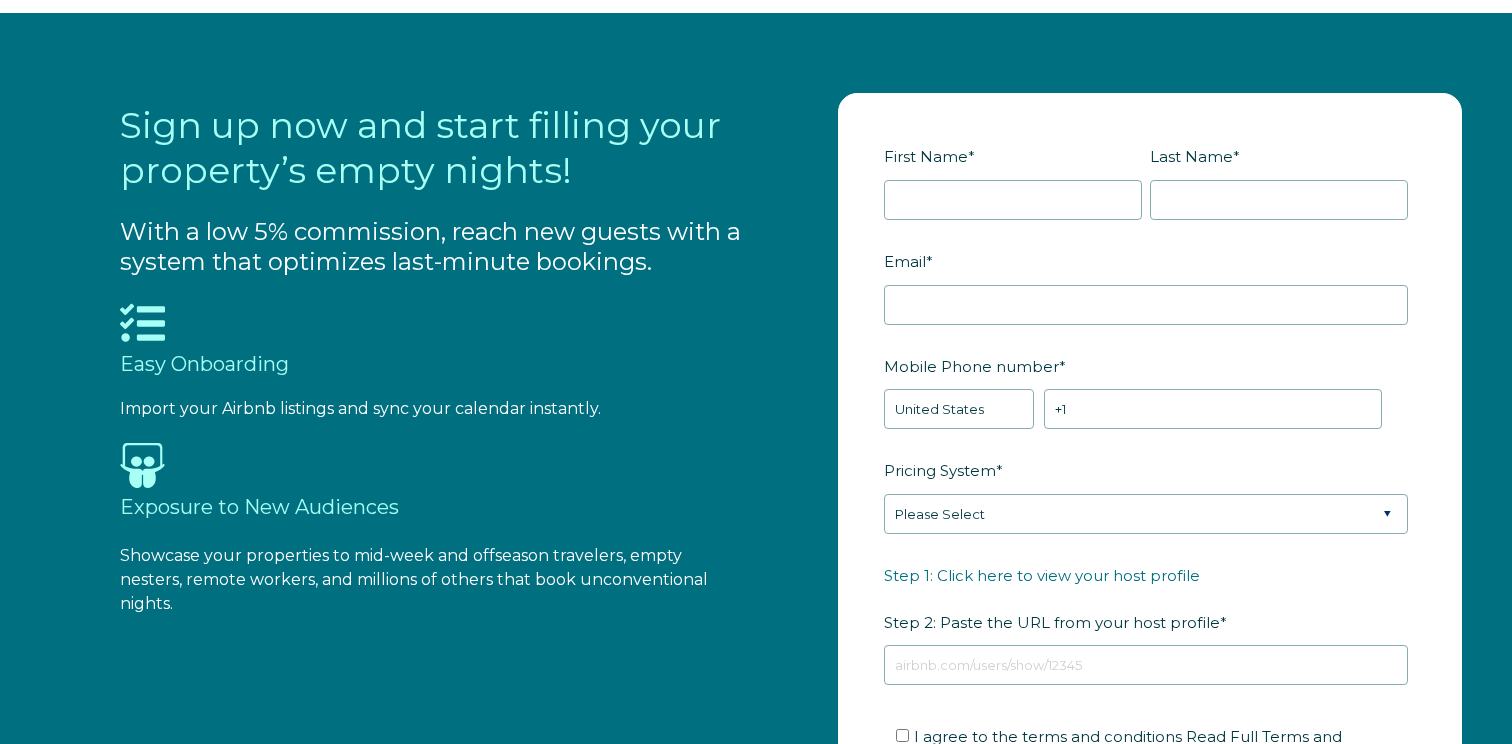scroll, scrollTop: 2075, scrollLeft: 0, axis: vertical 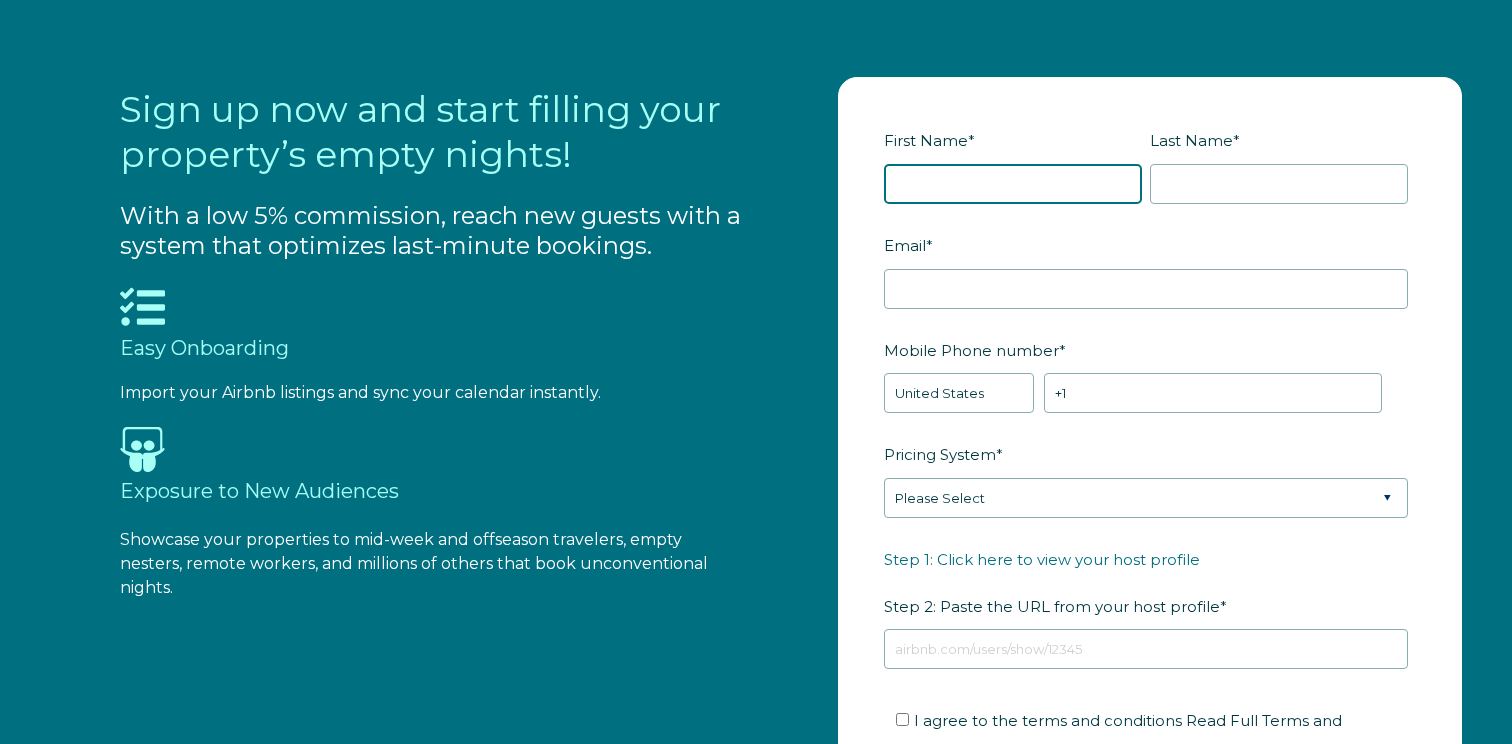 click on "First Name *" at bounding box center (1013, 184) 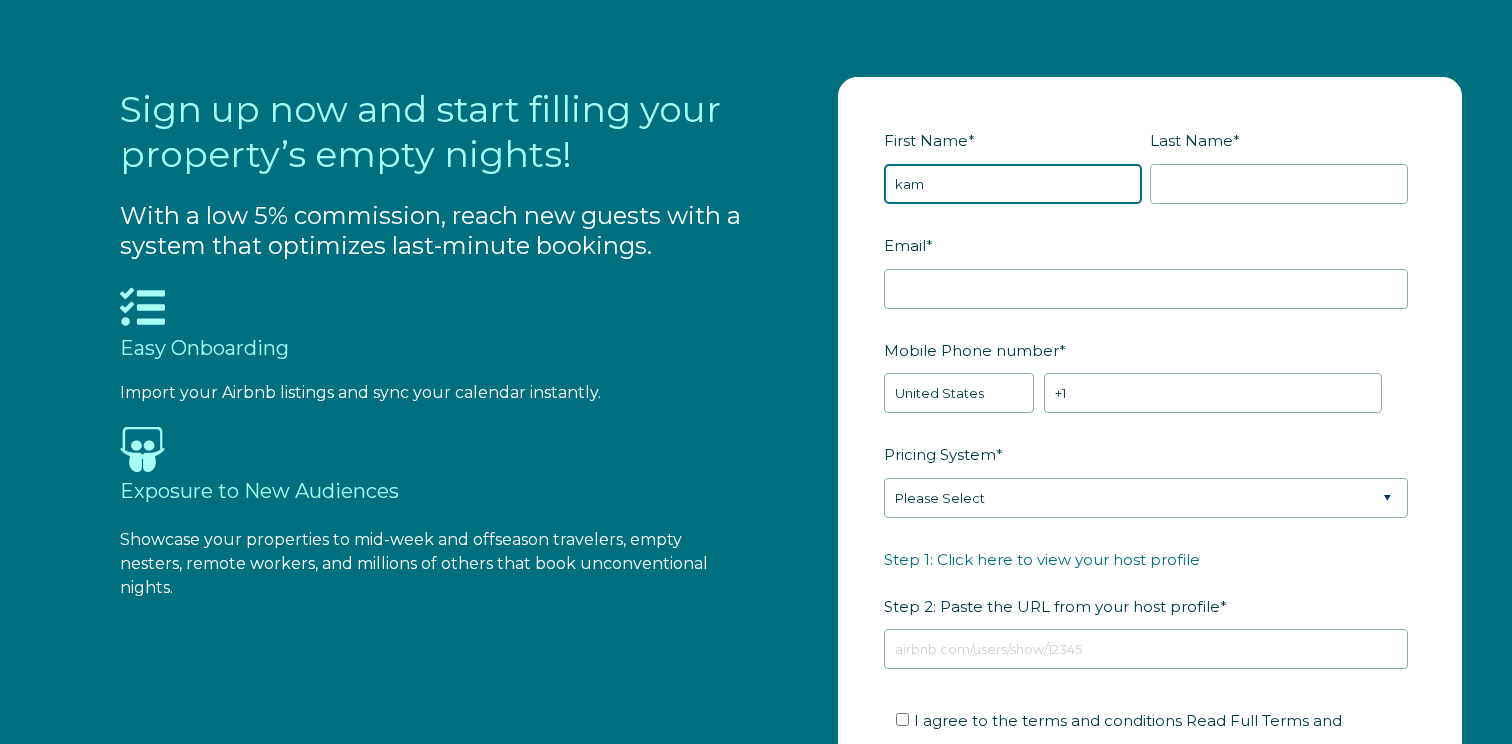 type on "kam" 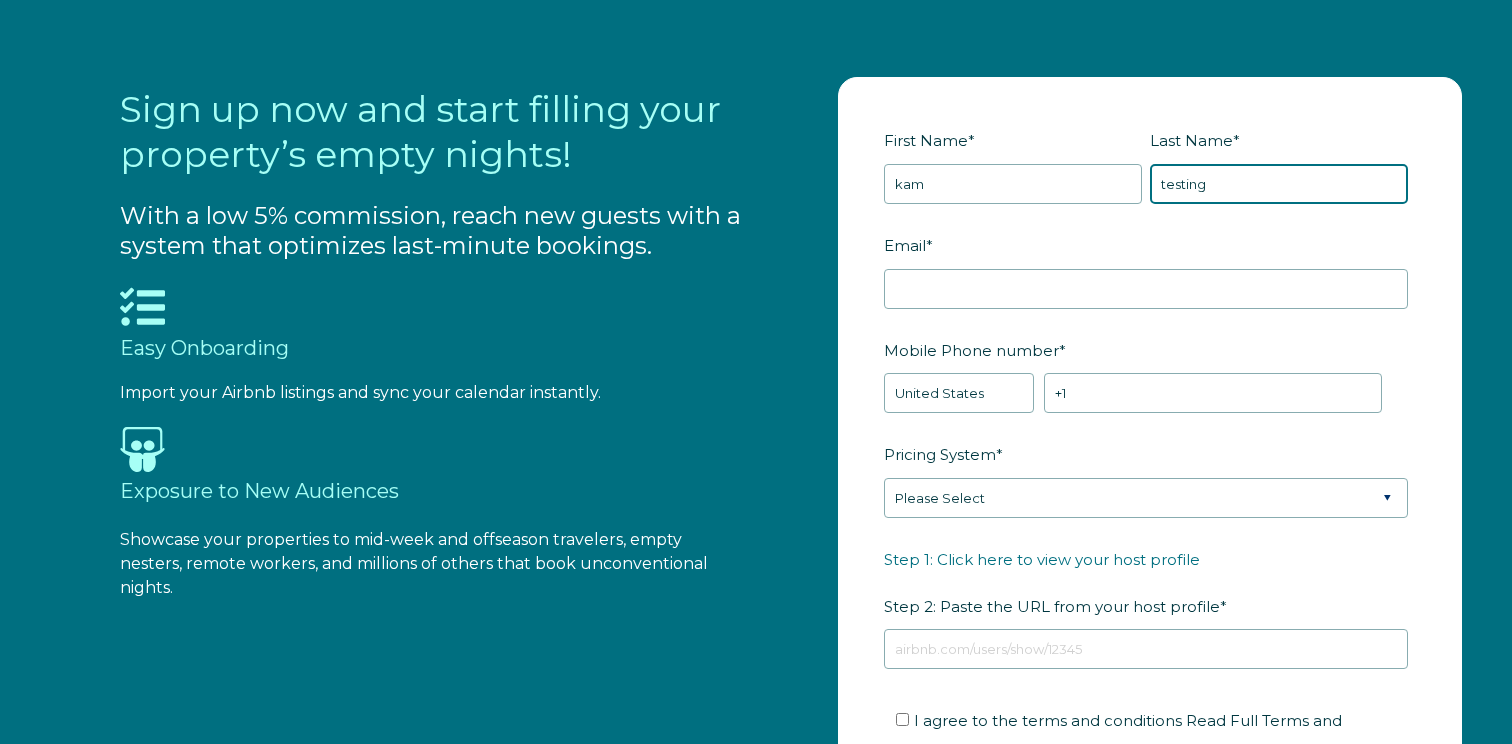 type on "testing" 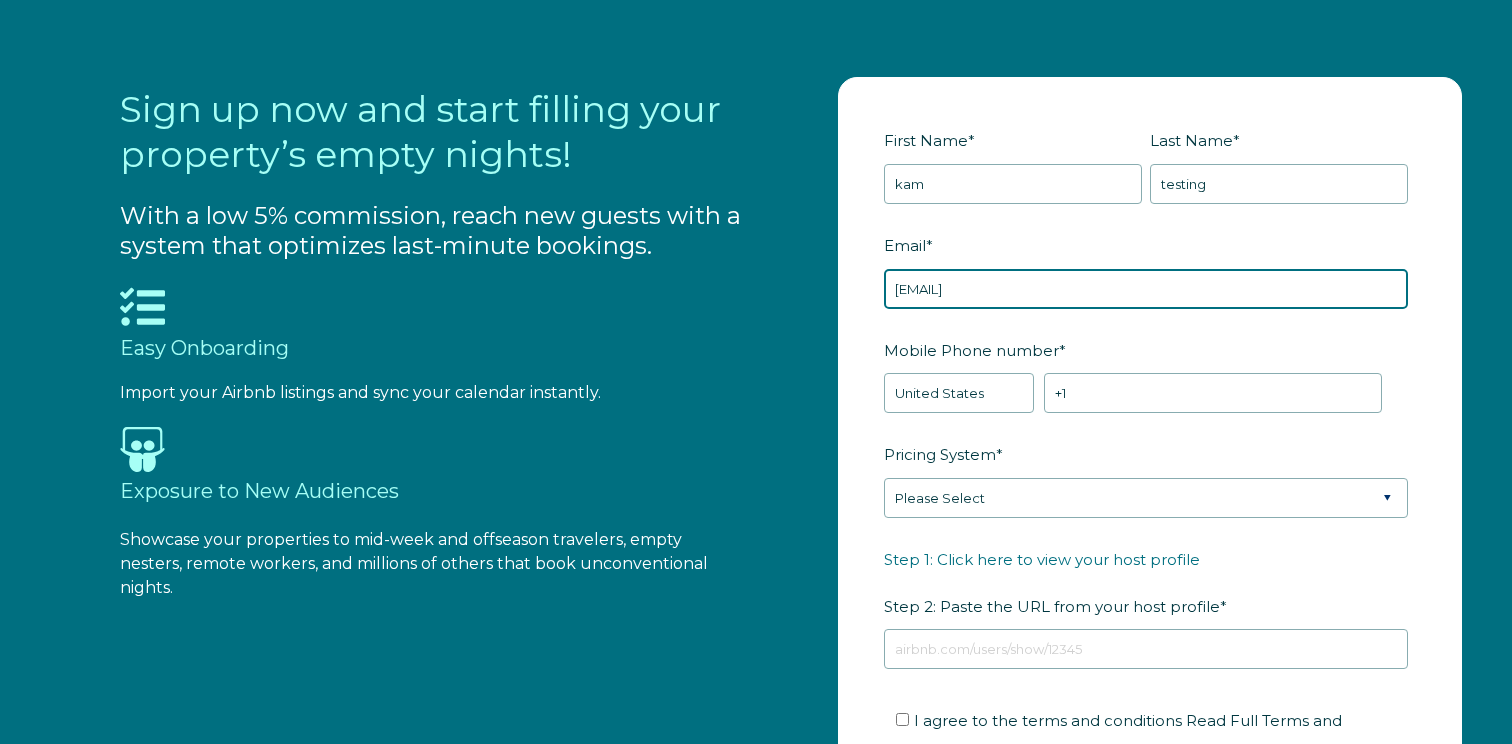 type on "[EMAIL]" 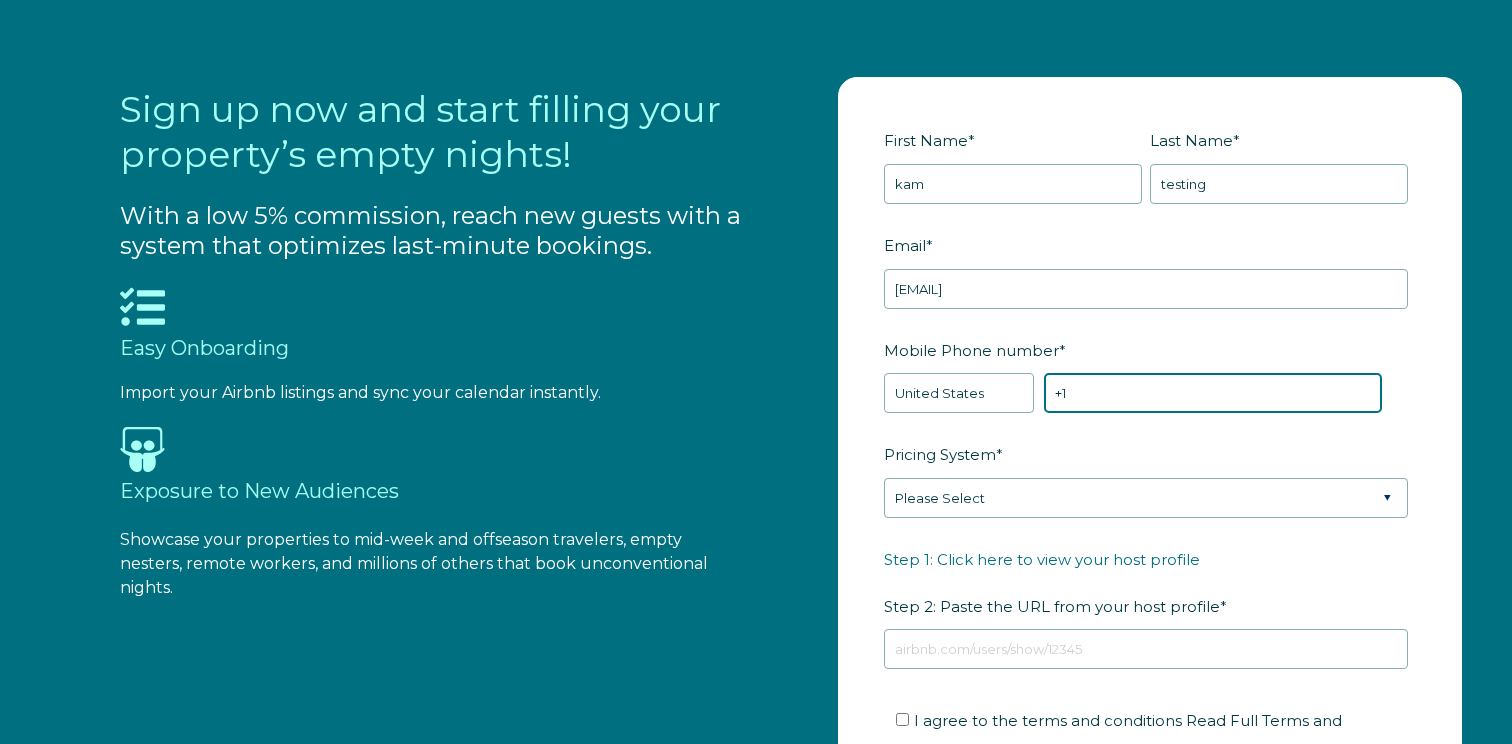 click on "+1" at bounding box center (1213, 393) 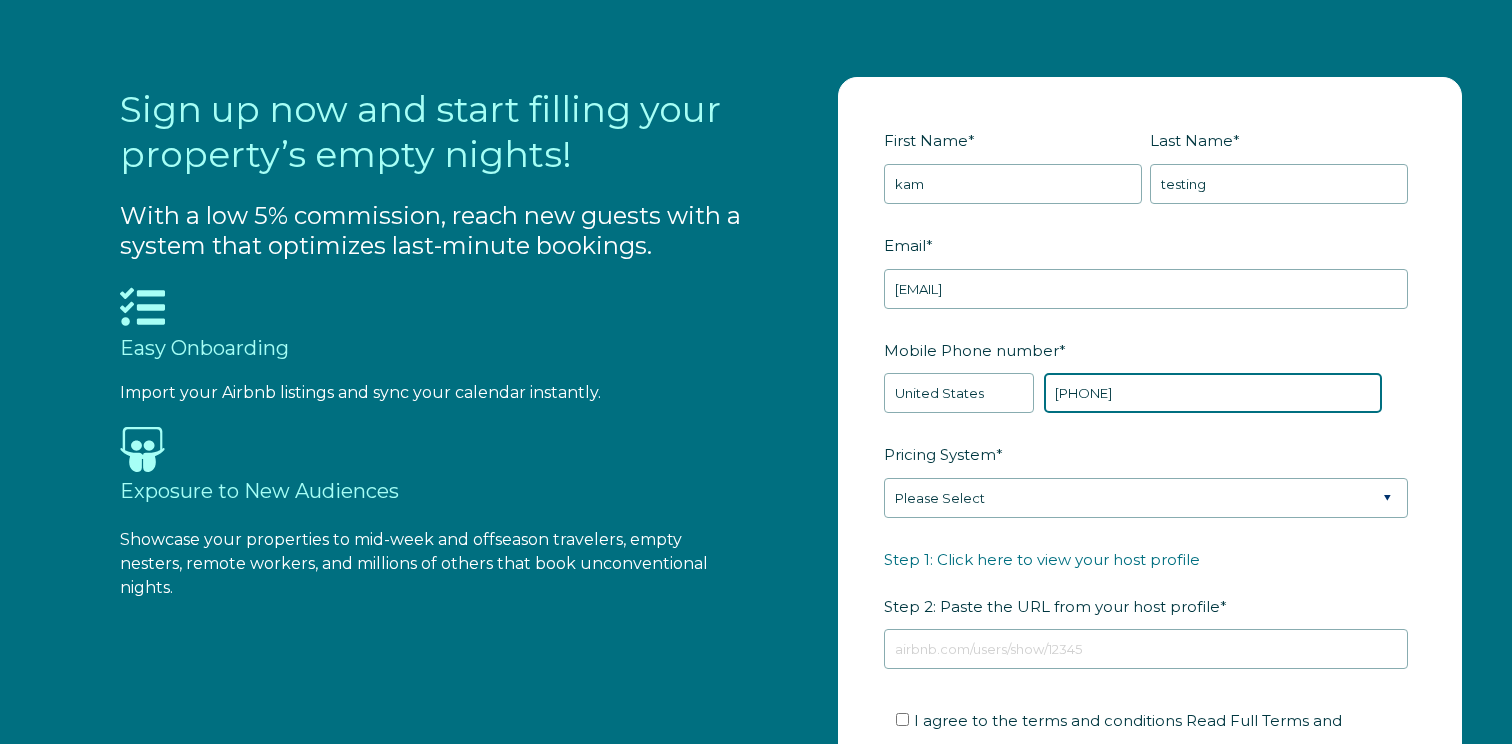 type on "[PHONE]" 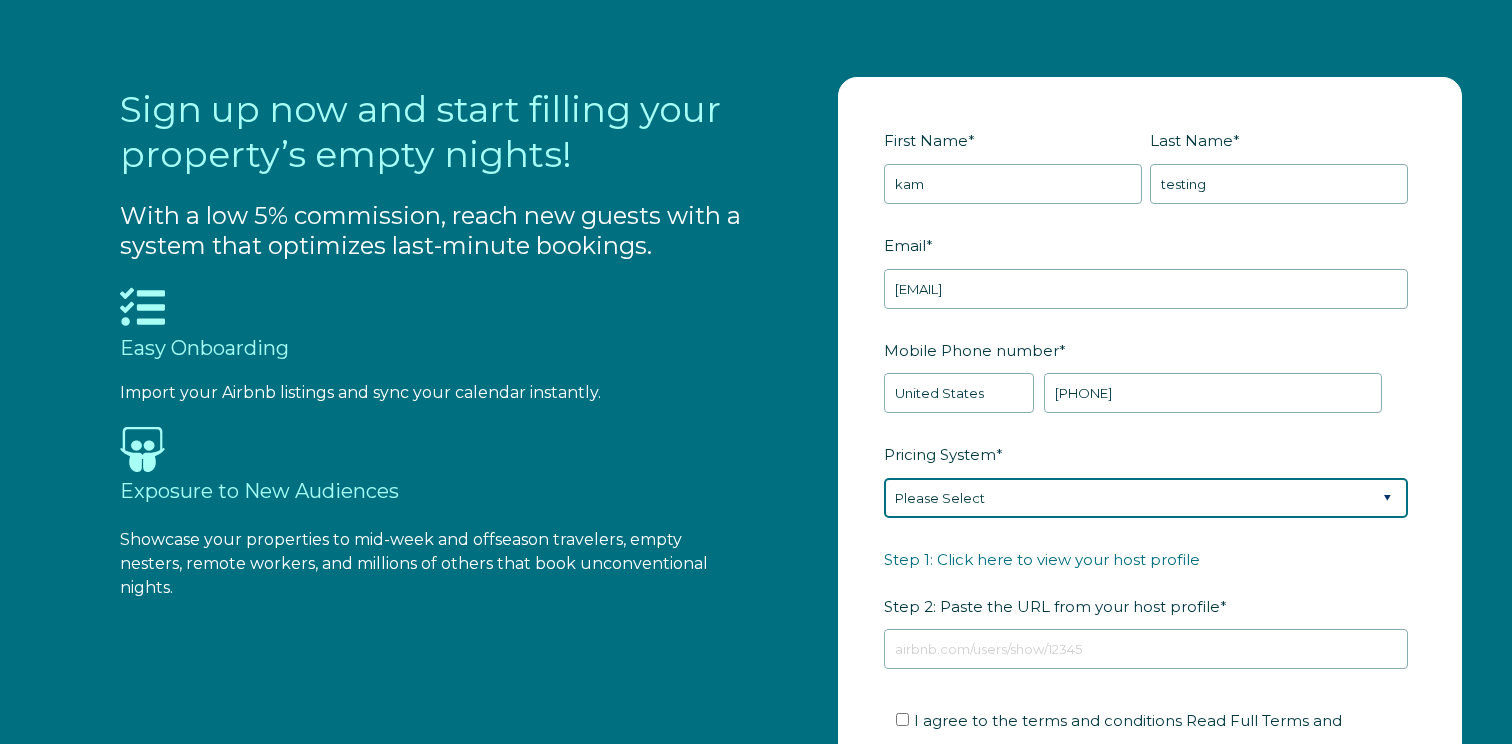 click on "Please Select Manual Airbnb Smart Pricing PriceLabs Wheelhouse Beyond Pricing 3rd Party - Dynamic" at bounding box center (1146, 498) 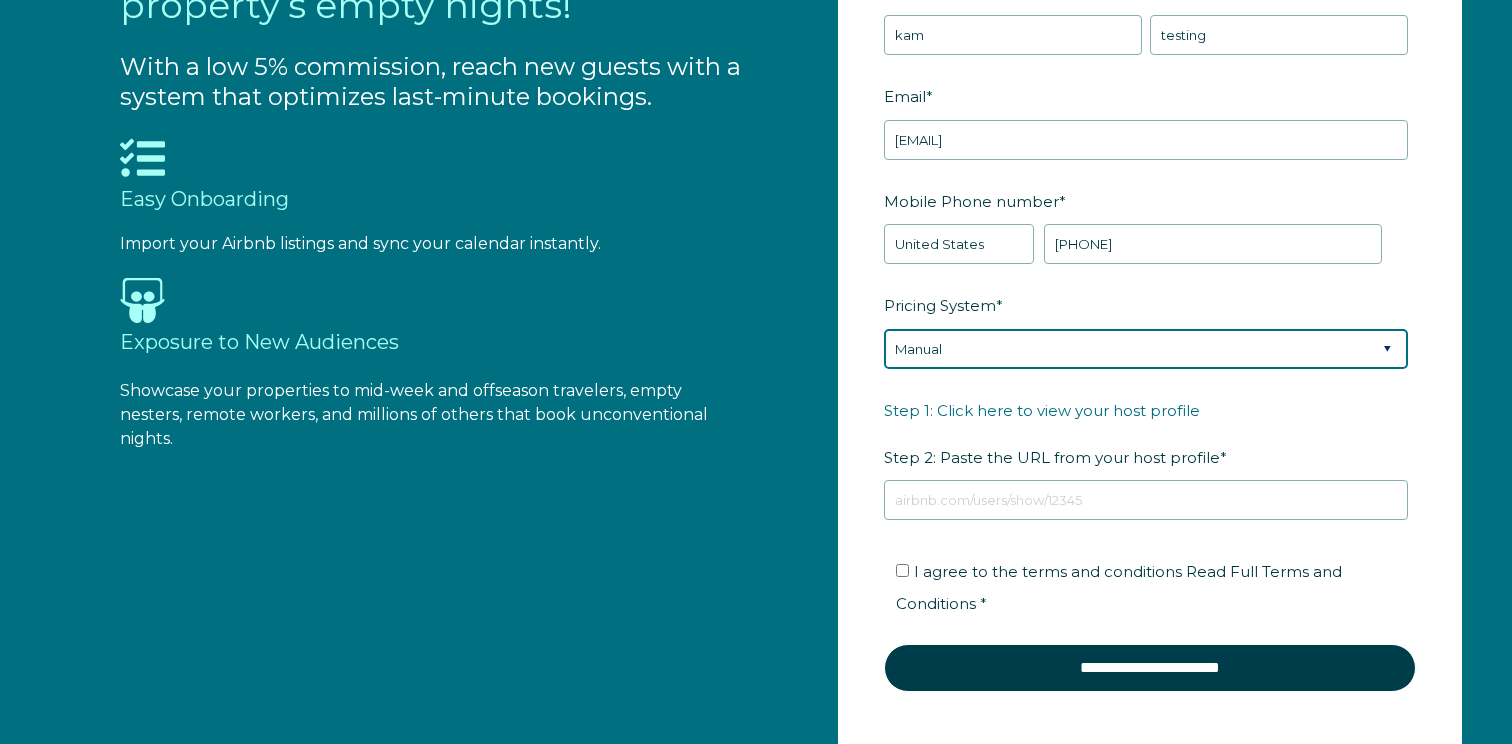 scroll, scrollTop: 2238, scrollLeft: 0, axis: vertical 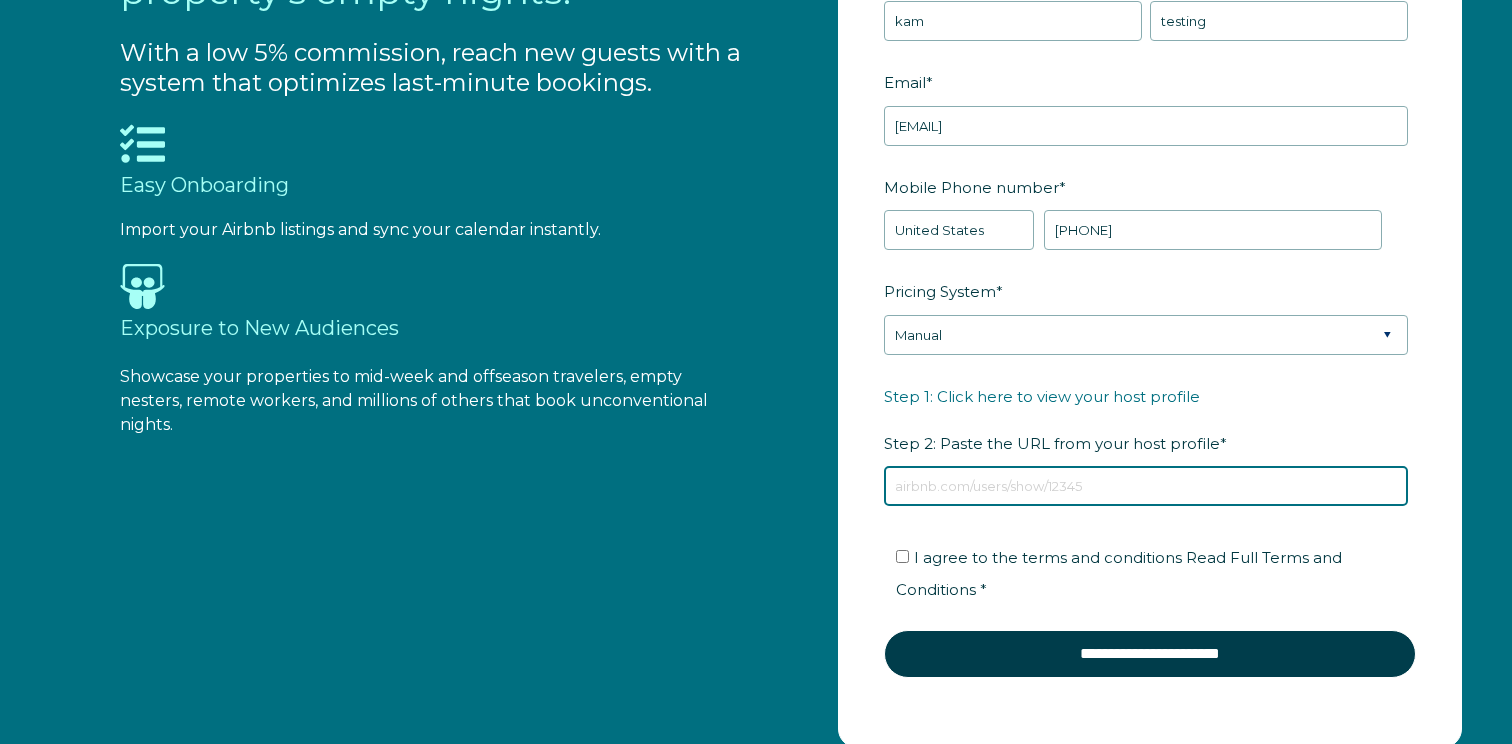 click on "Step 1: Click here to view your host profile   Step 2: Paste the URL from your host profile *" at bounding box center (1146, 486) 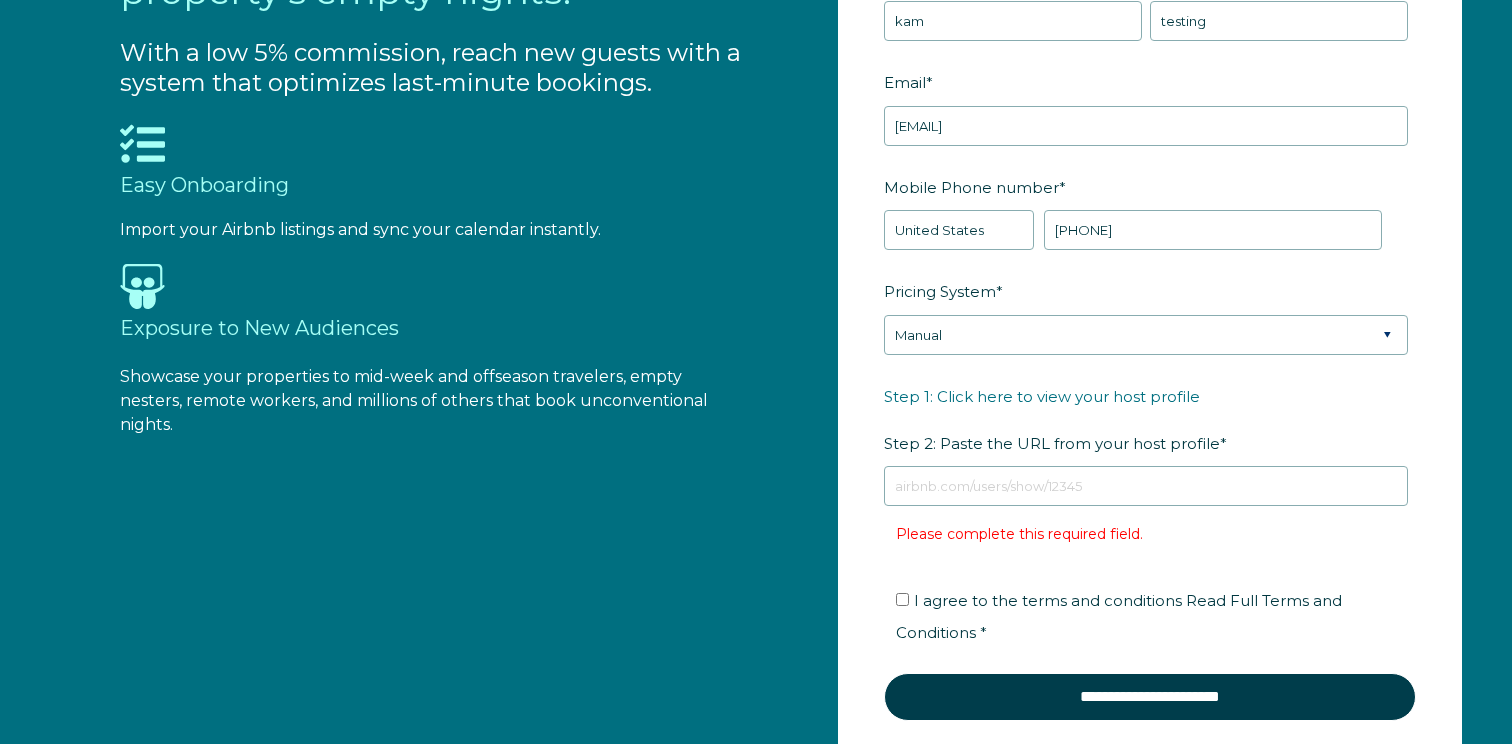 click on "Mobile Phone number * * Afghanistan (‫افغانستان‬‎) Albania (Shqipëri) Algeria (‫الجزائر‬‎) American Samoa Andorra Angola Anguilla Antigua and Barbuda Argentina Armenia (Հայաստան) Aruba Australia Austria (Österreich) Azerbaijan (Azərbaycan) Bahamas Bahrain (‫البحرين‬‎) Bangladesh (বাংলাদেশ) Barbados Belarus (Беларусь) Belgium (België) Belize Benin (Bénin) Bermuda Bhutan (འབྲུག) Bolivia Bosnia and Herzegovina (Босна и Херцеговина) Botswana Brazil (Brasil) British Indian Ocean Territory British Virgin Islands Brunei Bulgaria (България) Burkina Faso Burundi (Uburundi) Cambodia (កម្ពុជា) Cameroon (Cameroun) Canada Cape Verde (Kabu Verdi) Caribbean Netherlands Cayman Islands Central African Republic (République centrafricaine) Chad (Tchad) Chile China (中国) Colombia Comoros (‫جزر القمر‬‎) Congo (DRC) (Jamhuri ya Kidemokrasia ya Kongo) Congo (Republic) (Congo-Brazzaville)" at bounding box center [1150, 222] 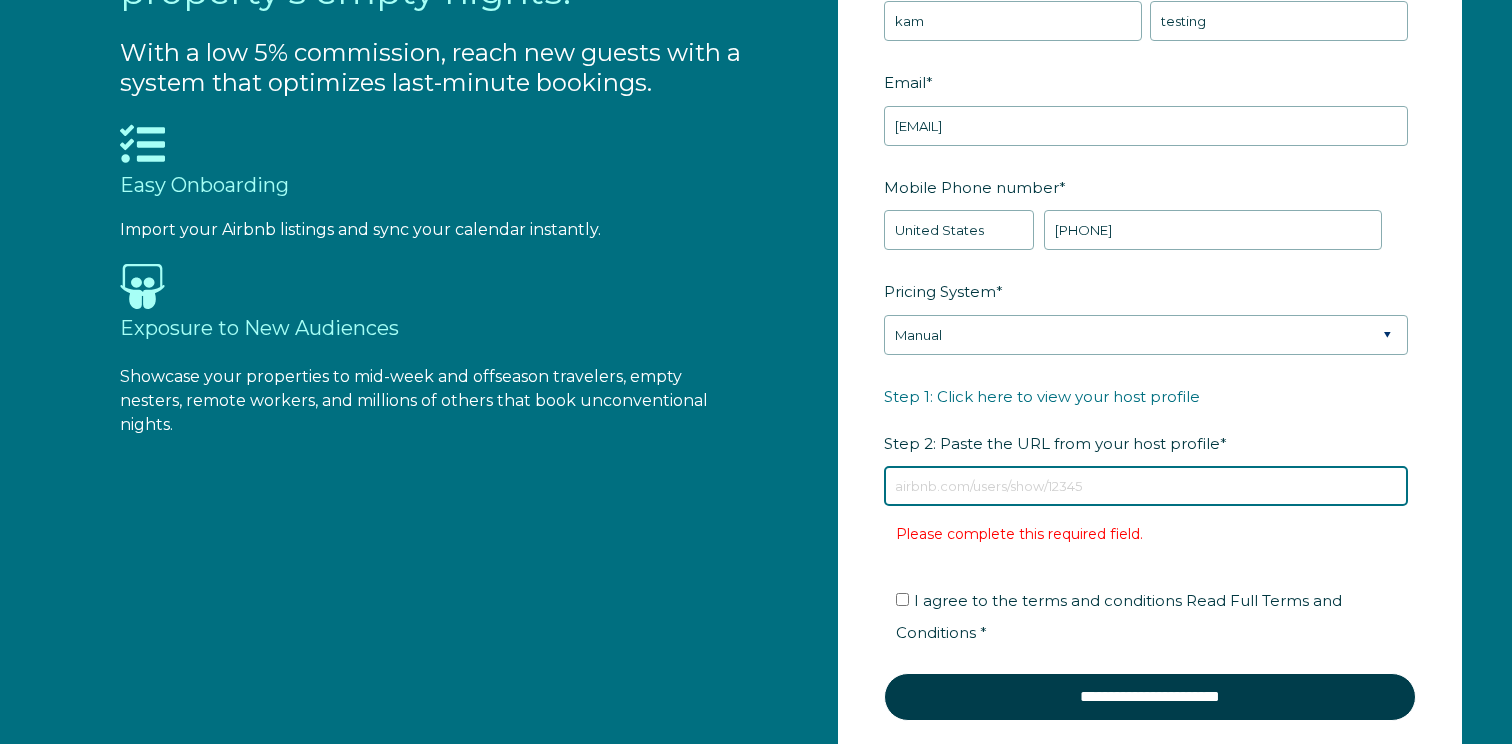 click on "Step 1: Click here to view your host profile   Step 2: Paste the URL from your host profile *" at bounding box center [1146, 486] 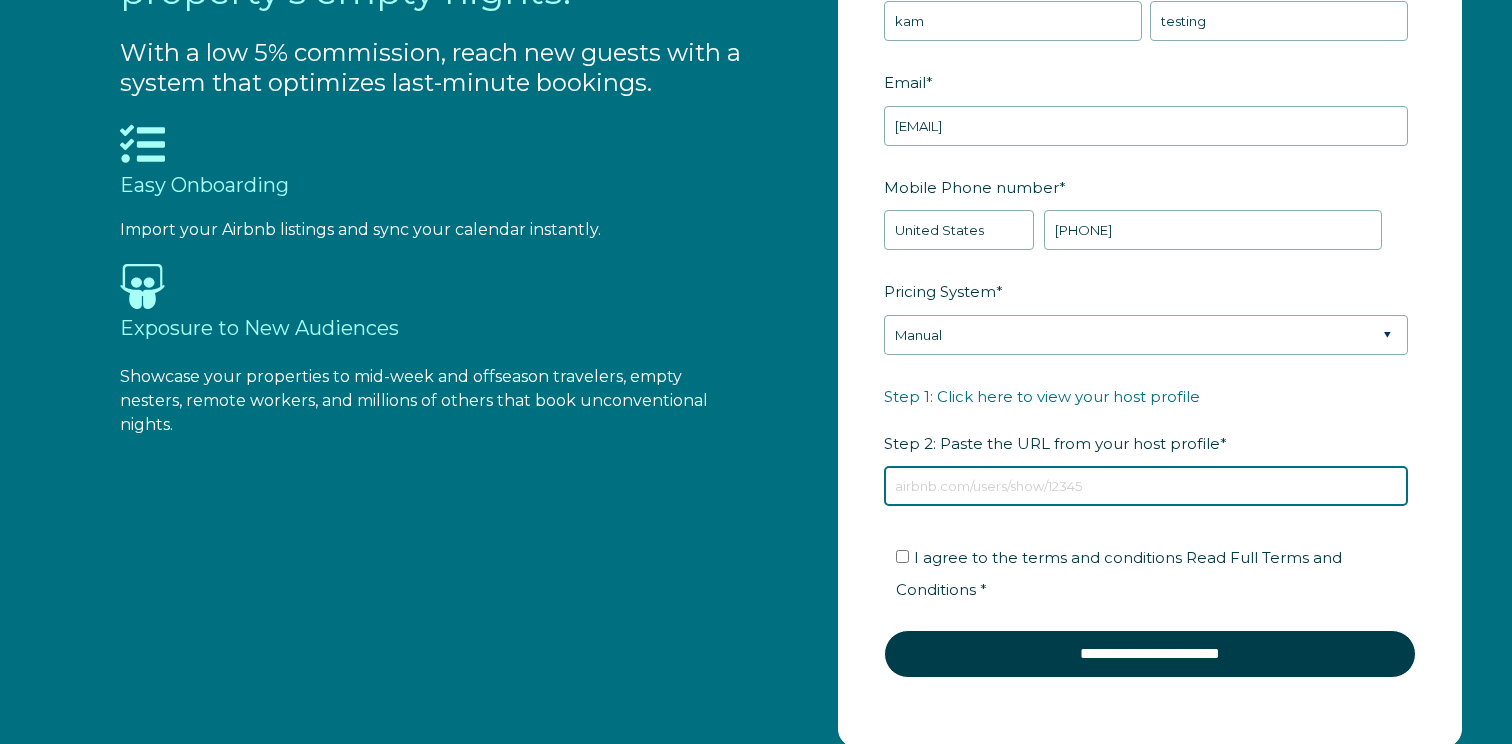 paste on "https://www.airbnb.com/rooms/1020299385777262113" 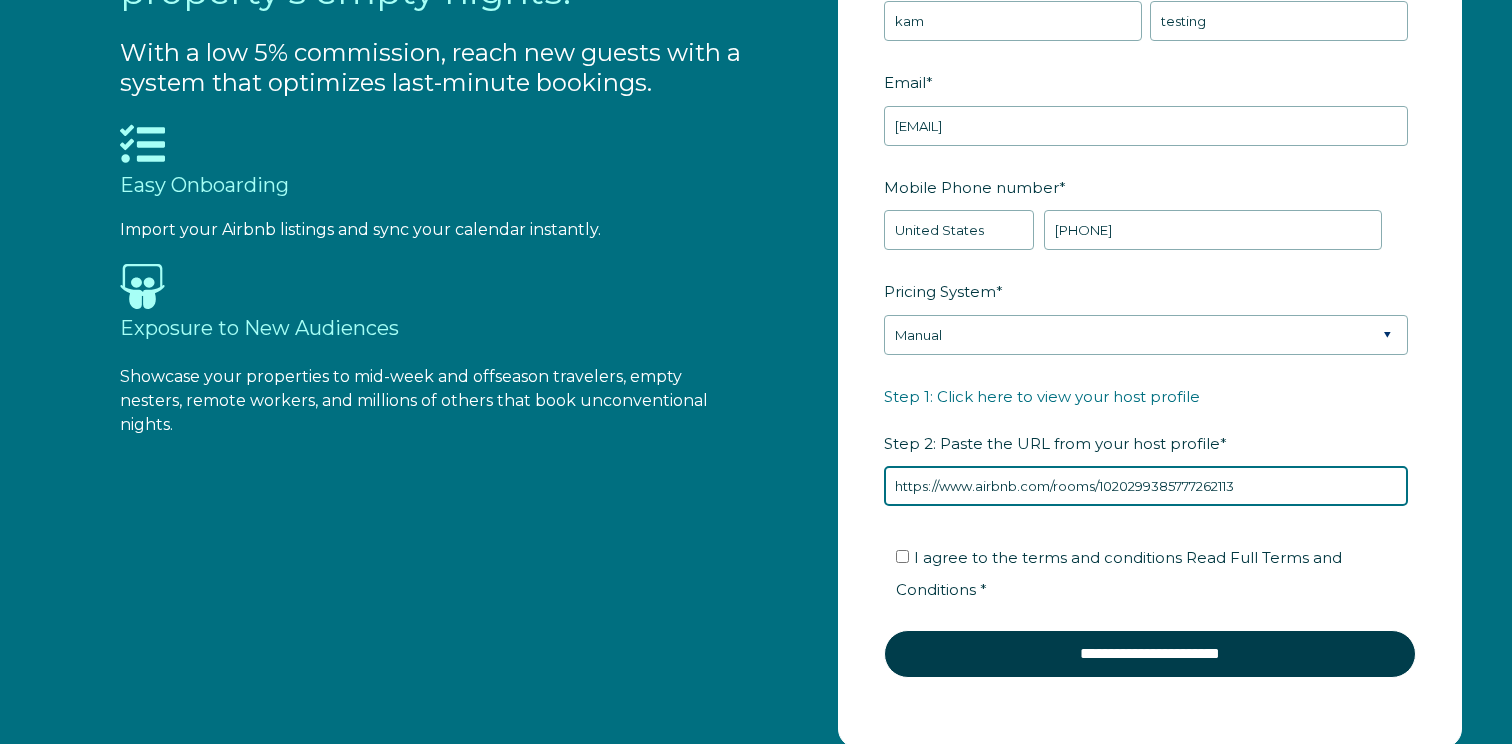 type on "https://www.airbnb.com/rooms/1020299385777262113" 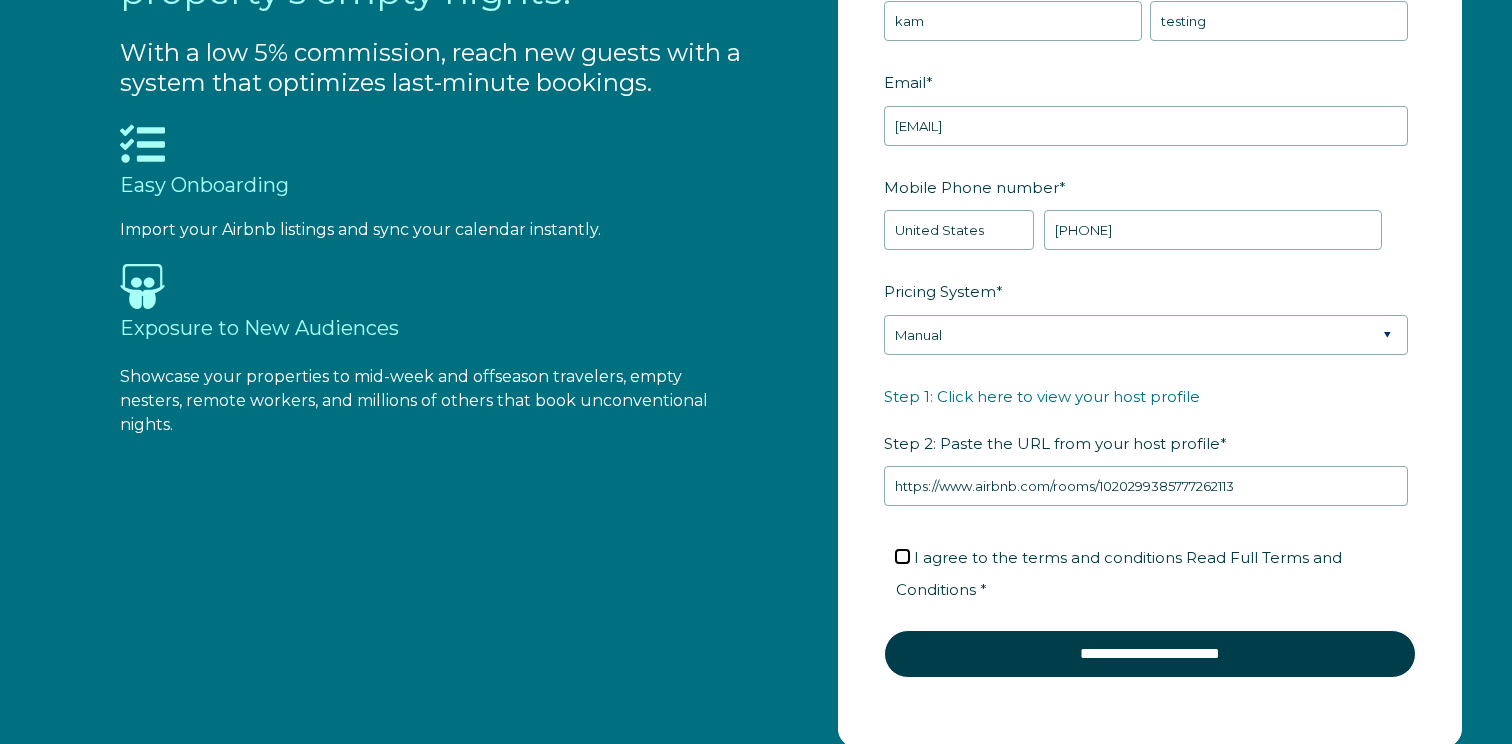 click on "I agree to the terms and conditions        Read Full Terms and Conditions     *" at bounding box center [902, 556] 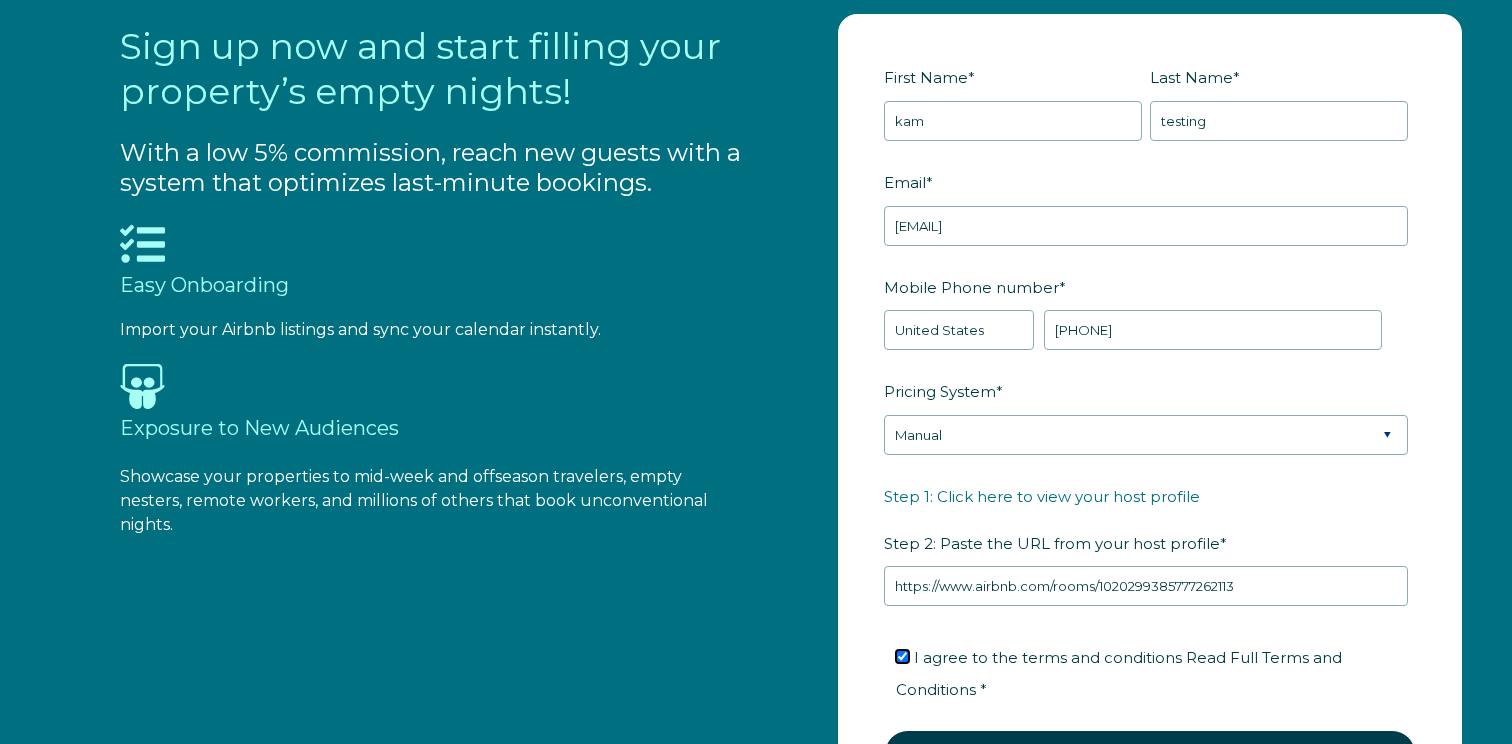scroll, scrollTop: 1897, scrollLeft: 0, axis: vertical 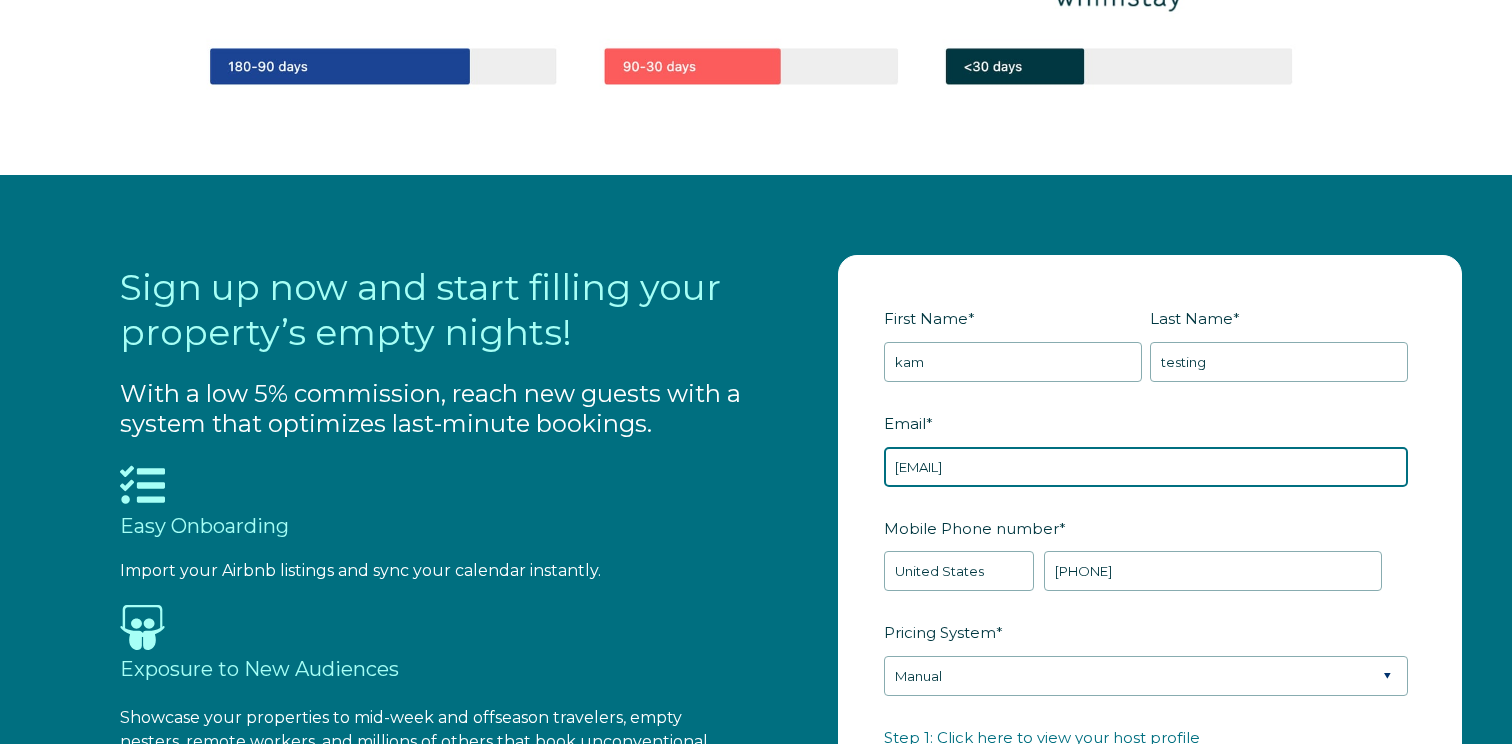click on "[EMAIL]" at bounding box center (1146, 467) 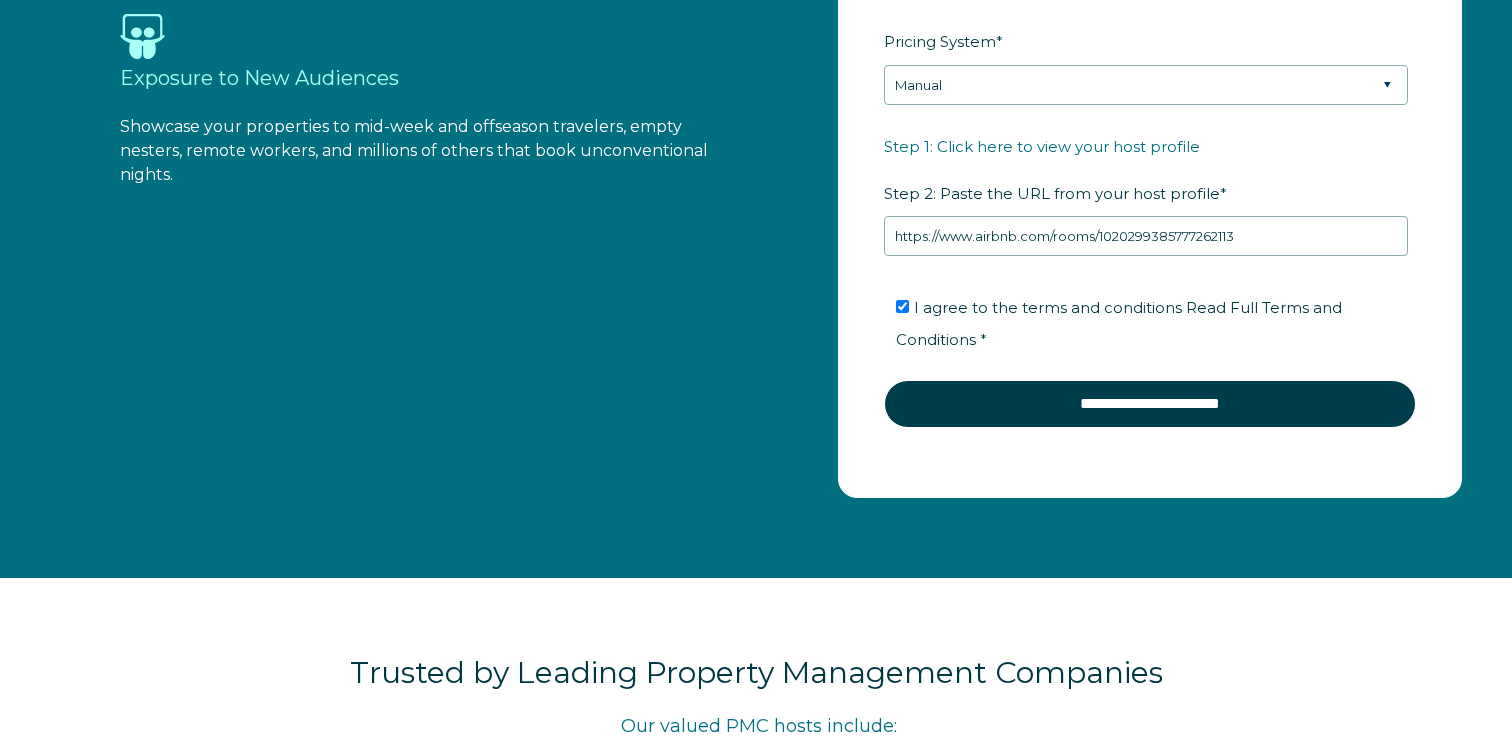 scroll, scrollTop: 2457, scrollLeft: 0, axis: vertical 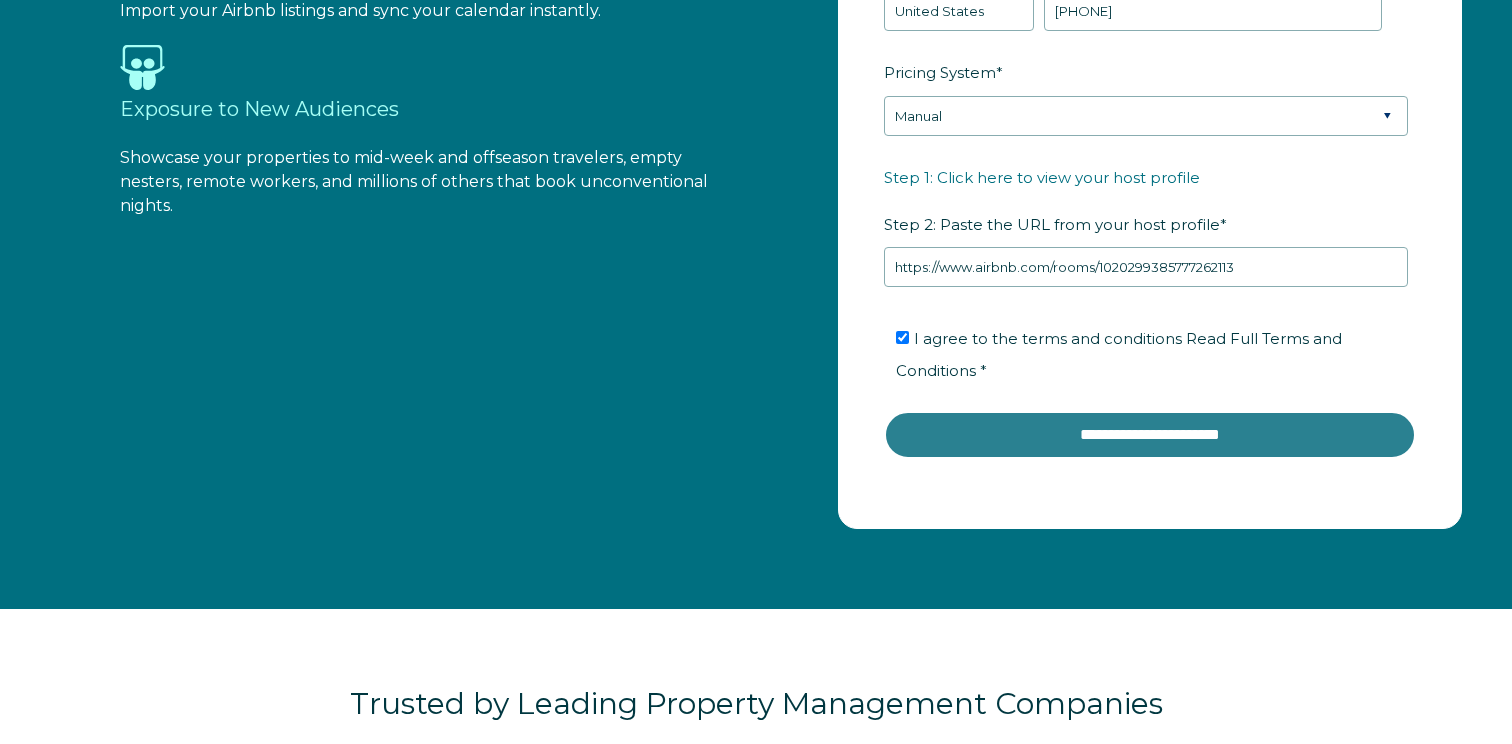 click on "**********" at bounding box center [1150, 435] 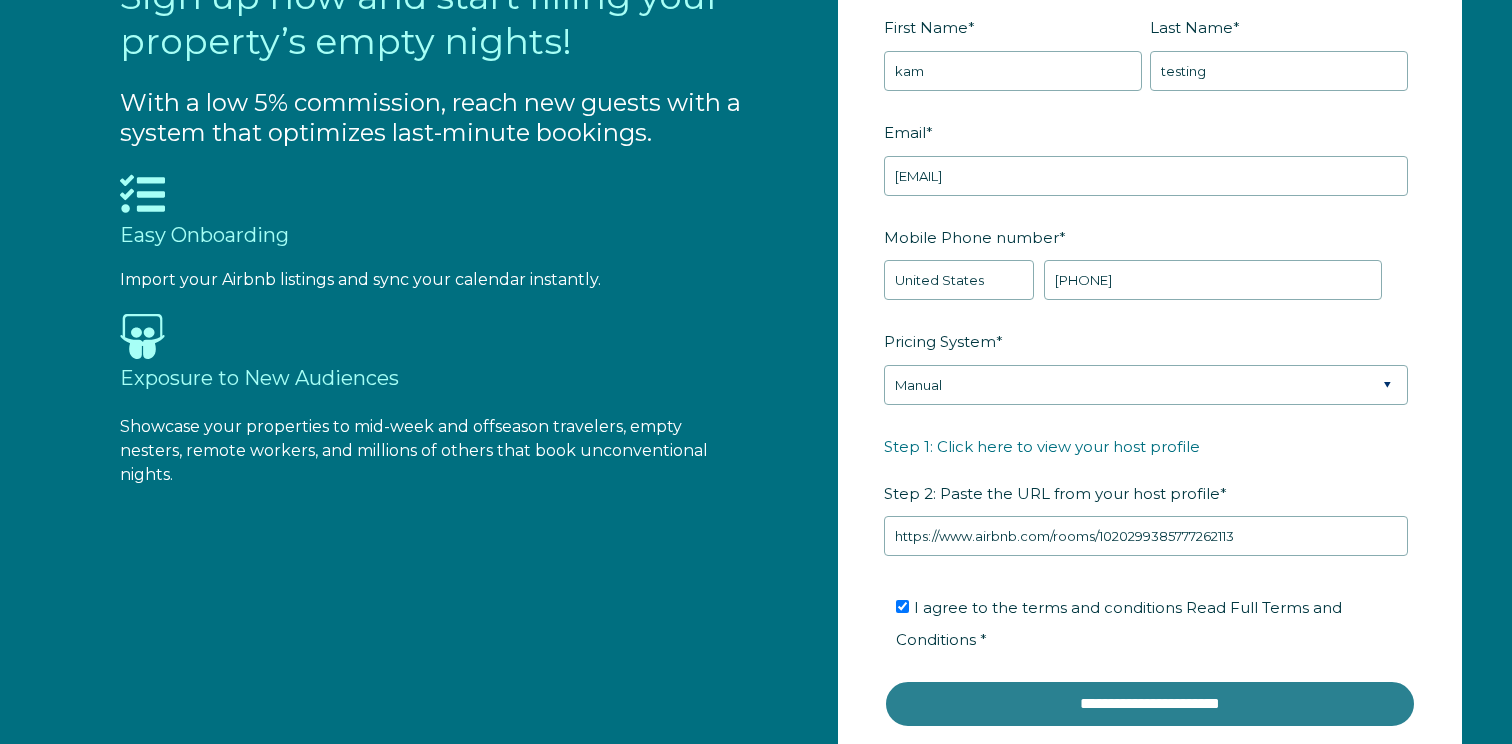 scroll, scrollTop: 2237, scrollLeft: 0, axis: vertical 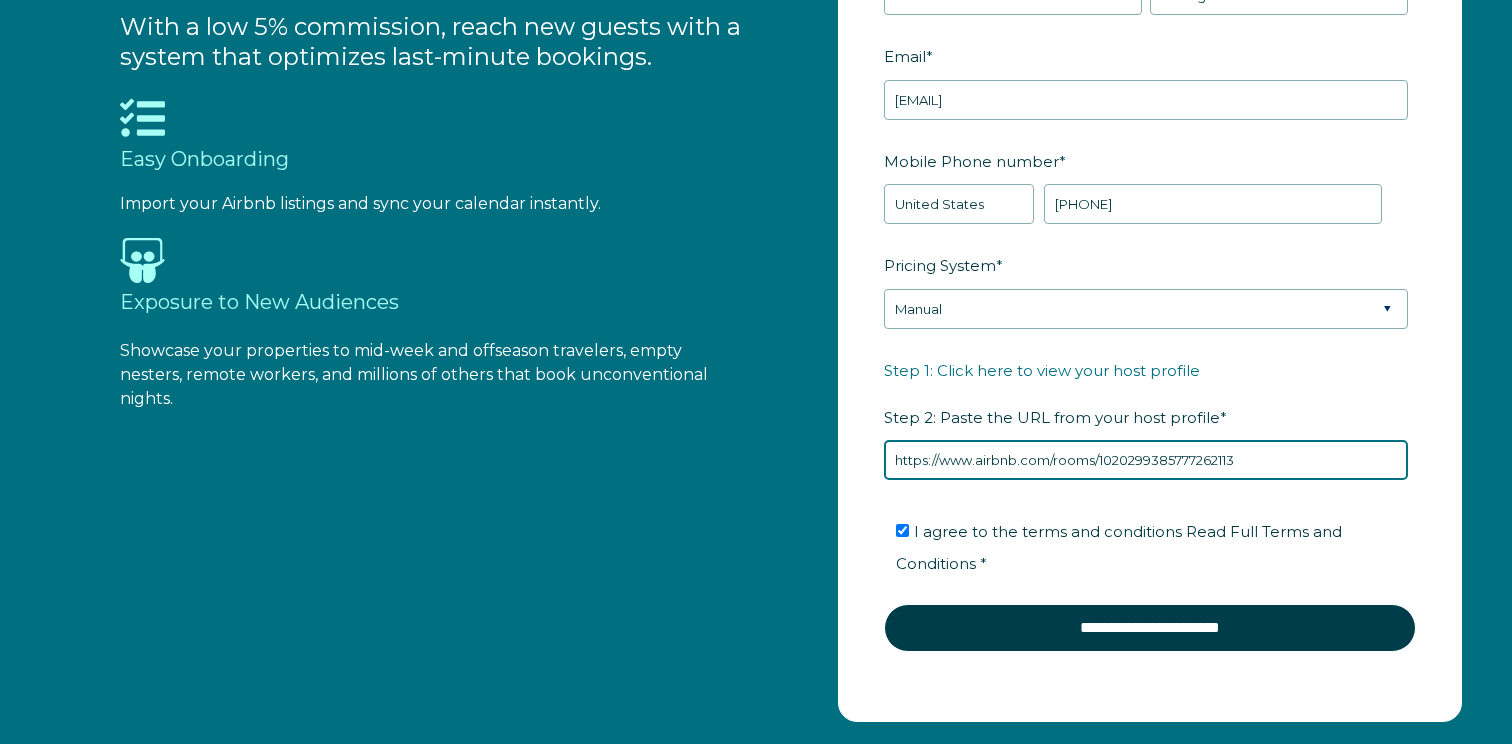 click on "https://www.airbnb.com/rooms/1020299385777262113" at bounding box center [1146, 460] 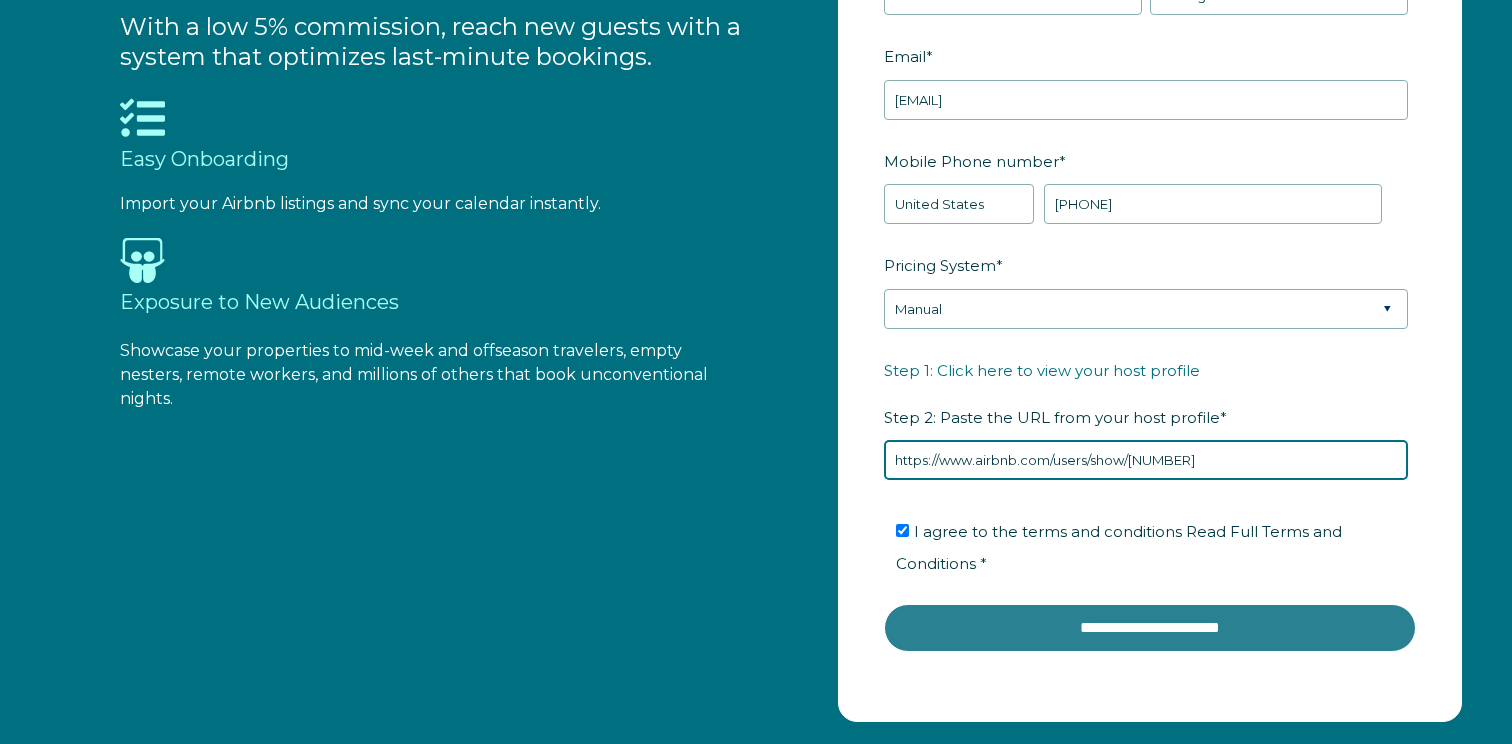 type on "https://www.airbnb.com/users/show/[NUMBER]" 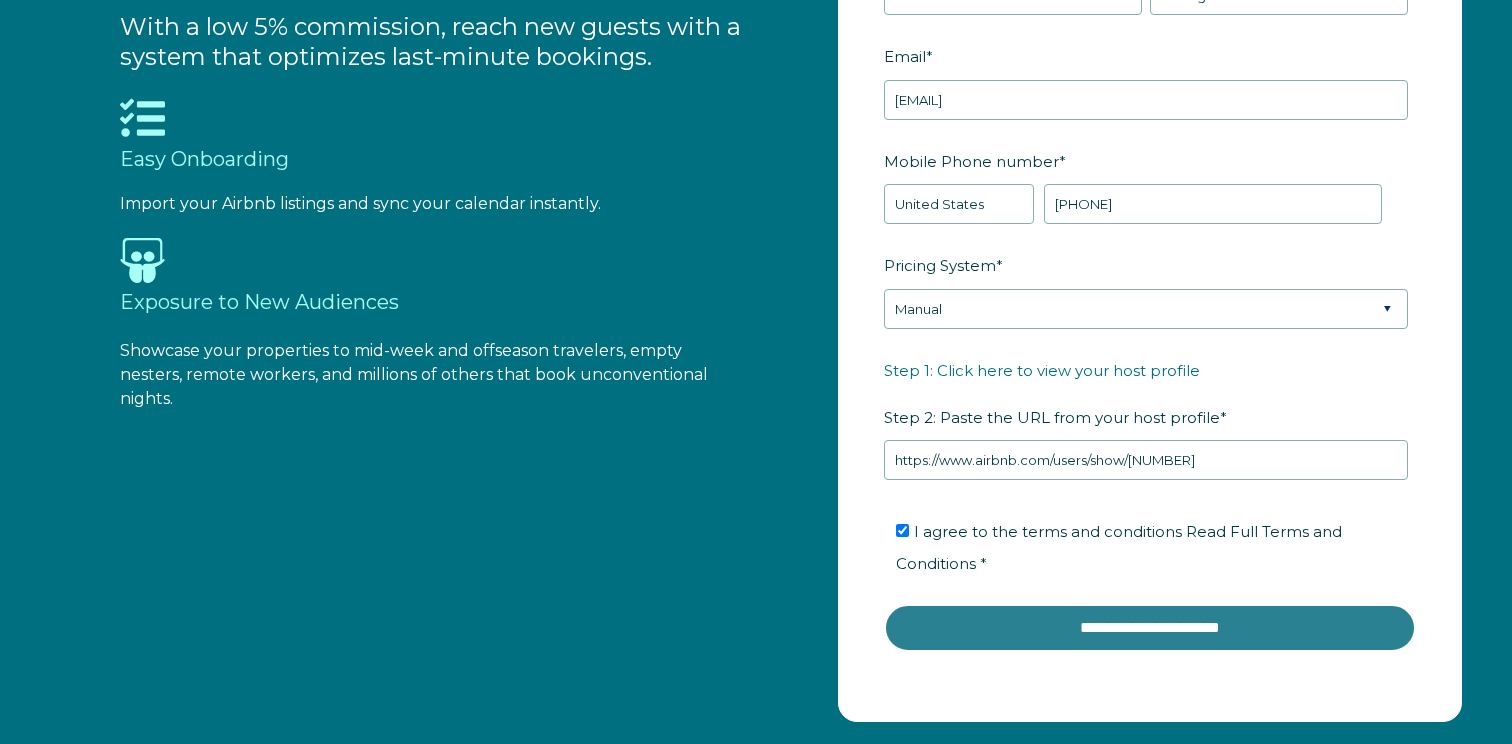 click on "**********" at bounding box center (1150, 628) 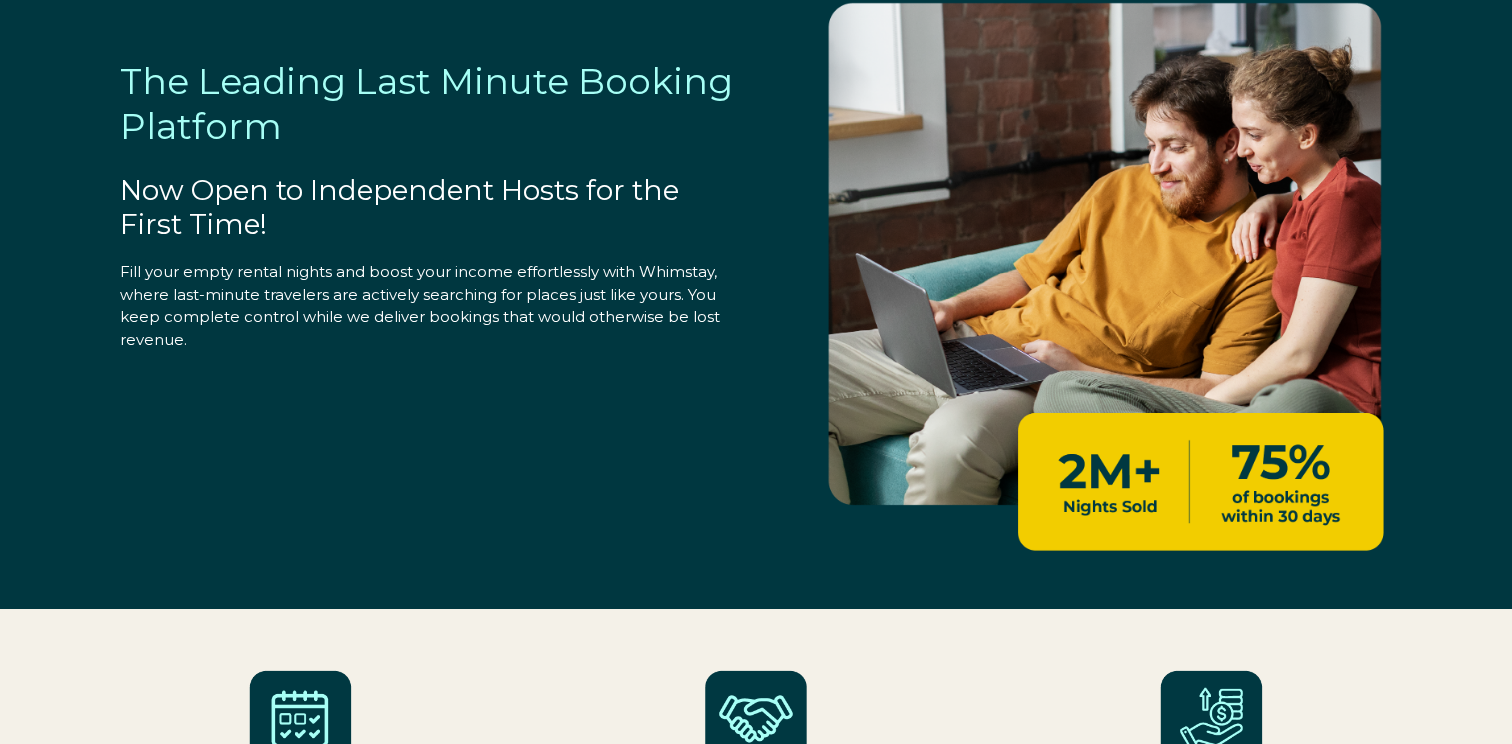 scroll, scrollTop: 0, scrollLeft: 0, axis: both 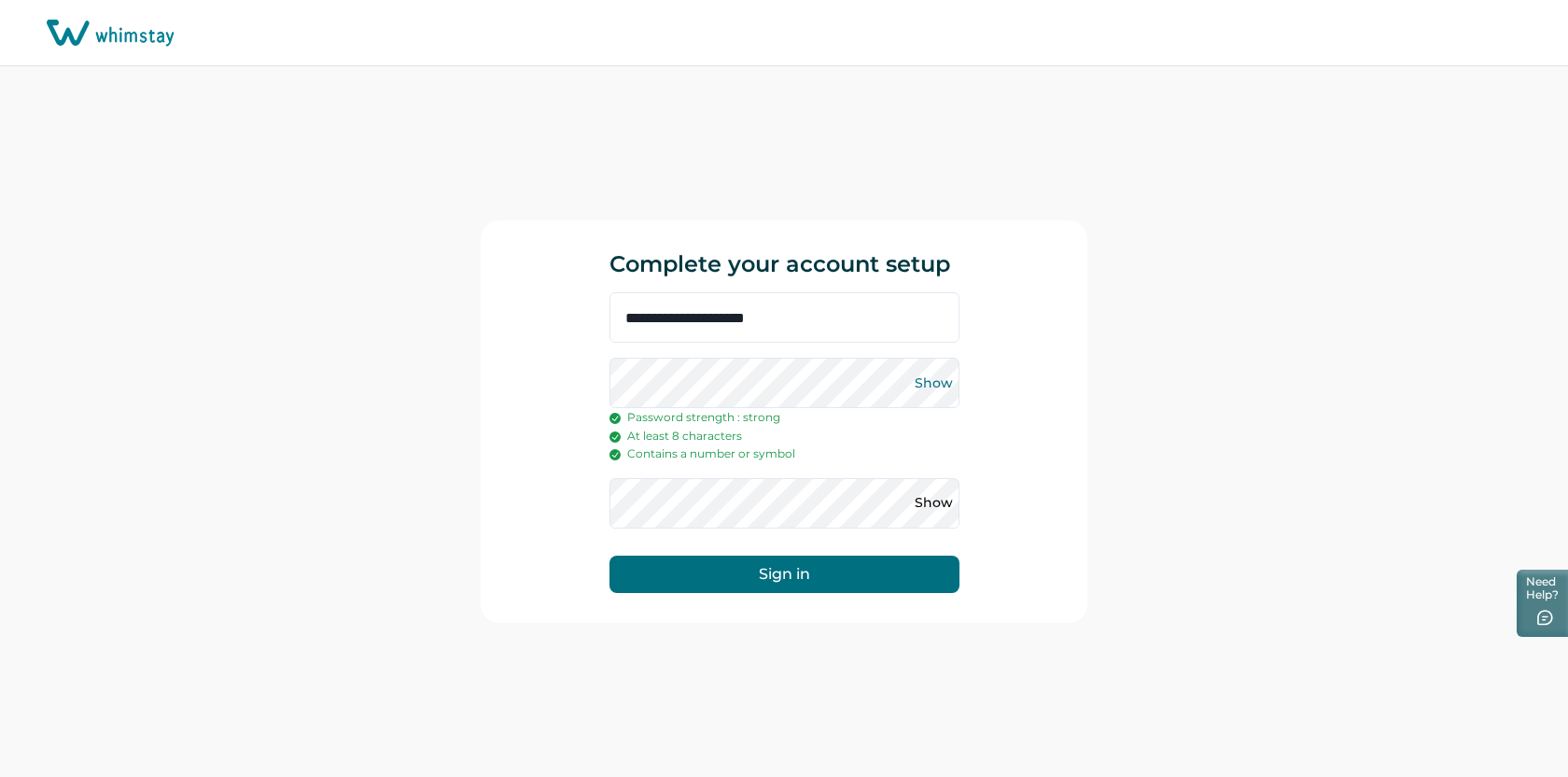 type 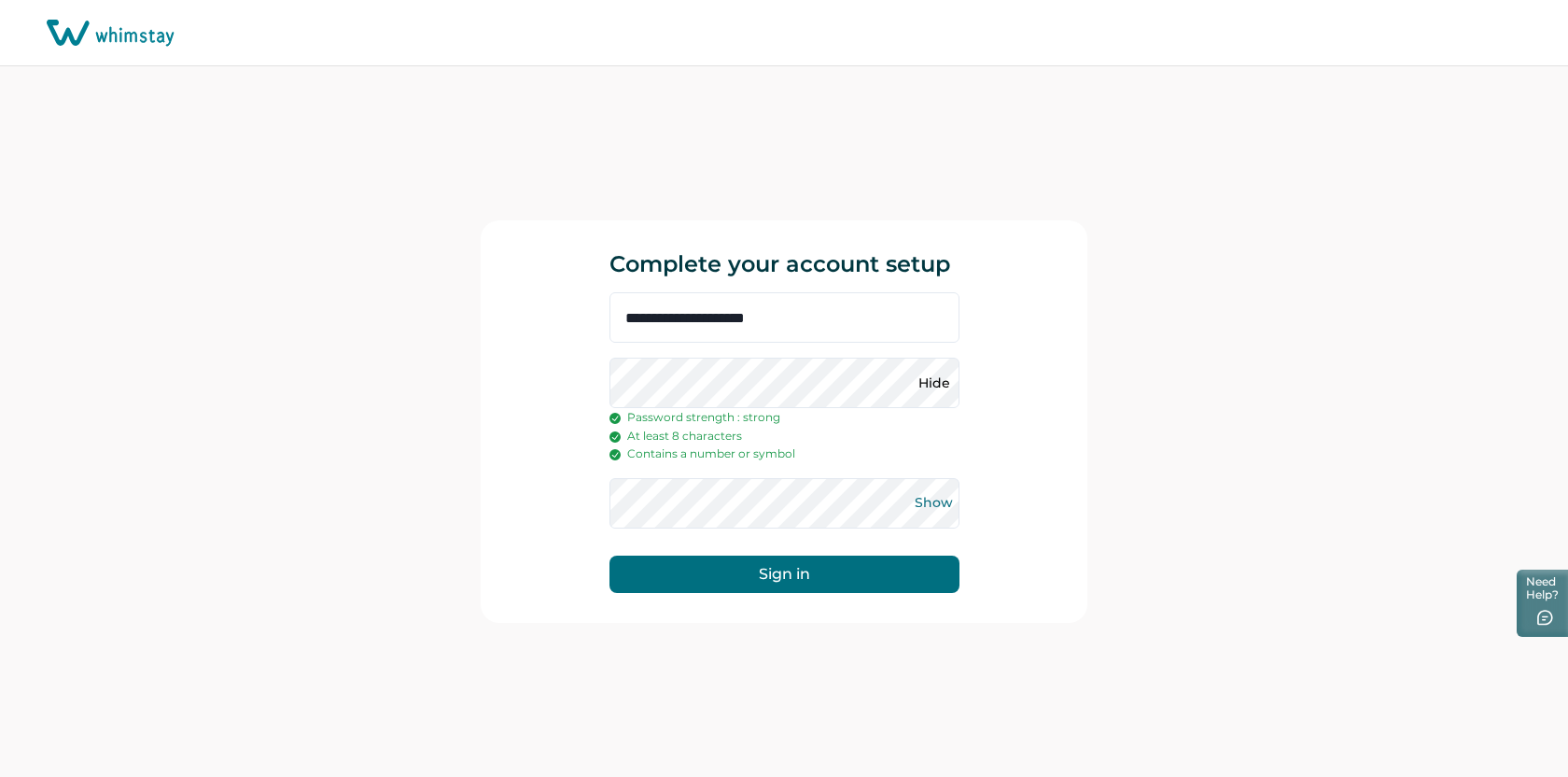 click on "Show" at bounding box center [934, 503] 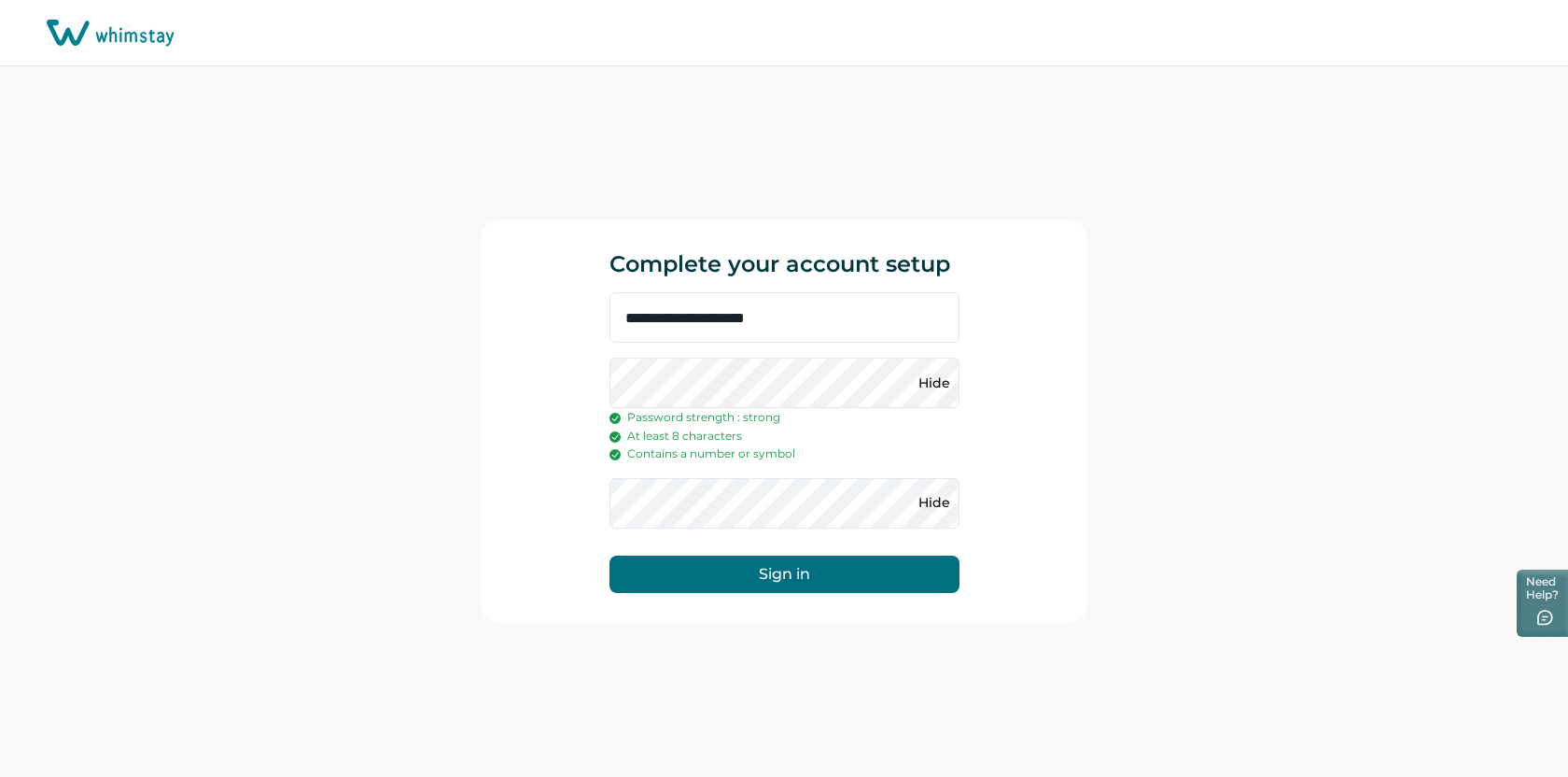 click on "Sign in" at bounding box center [784, 574] 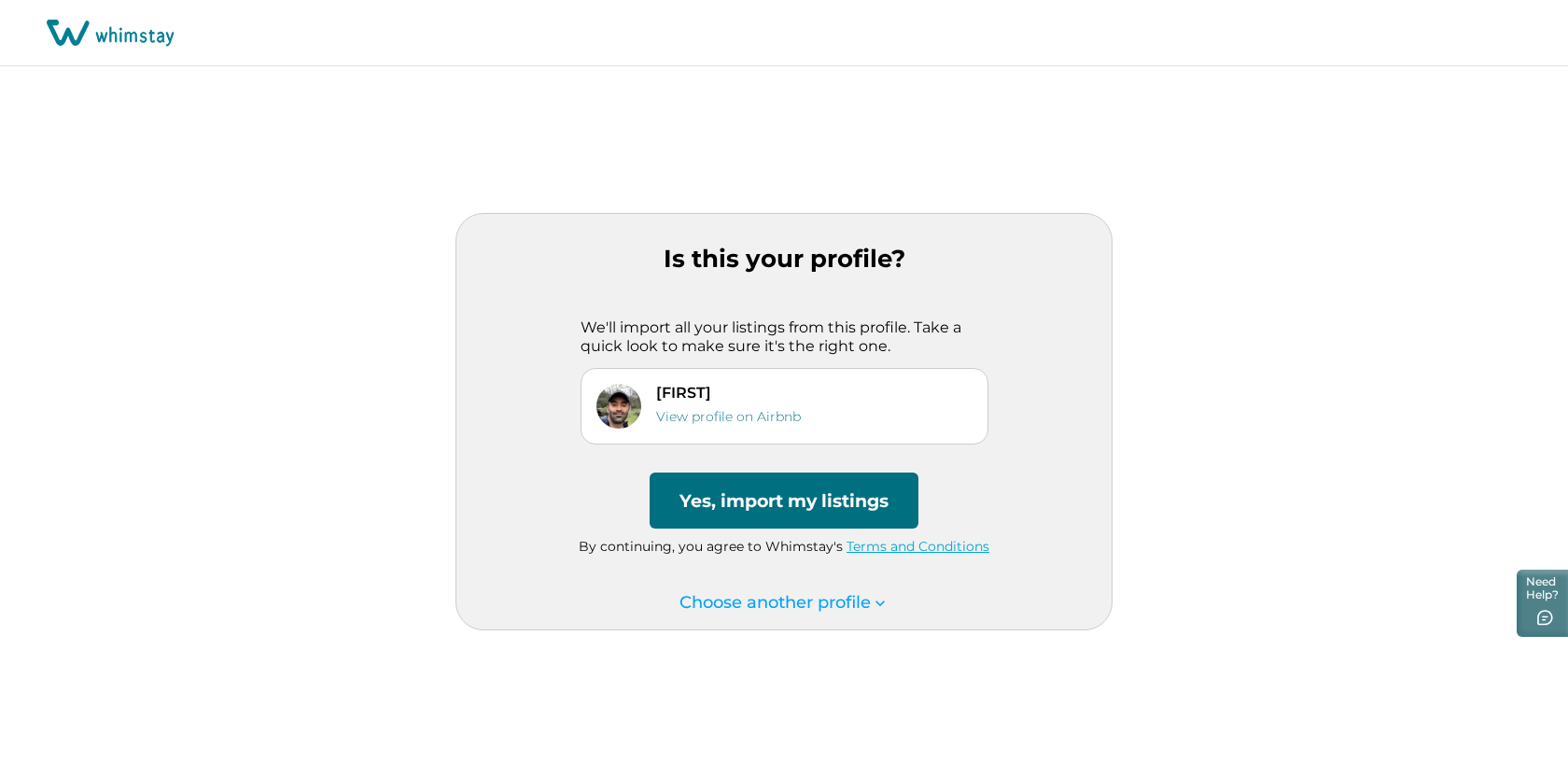 click on "Yes, import my listings" at bounding box center (784, 501) 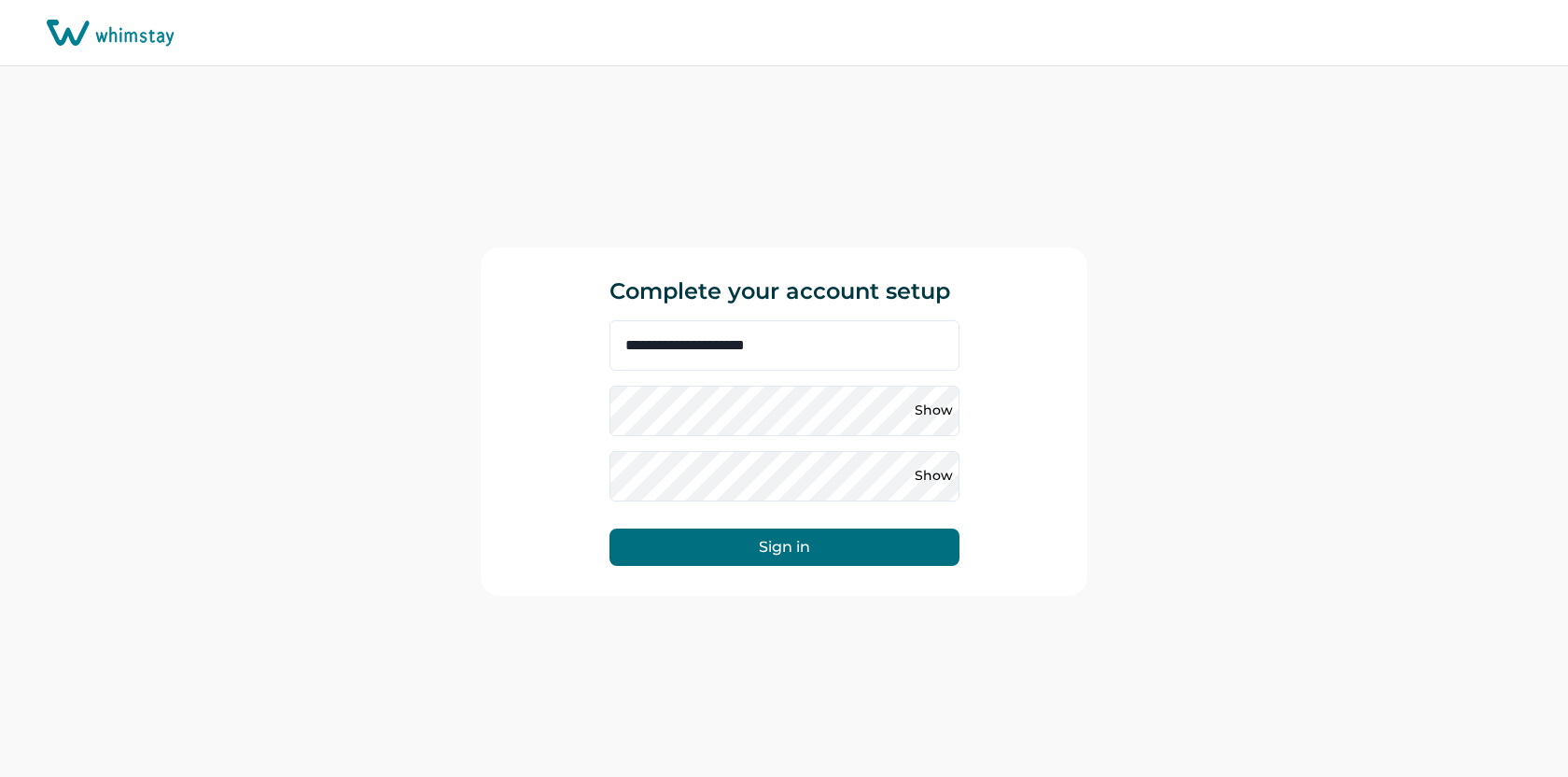 scroll, scrollTop: 0, scrollLeft: 0, axis: both 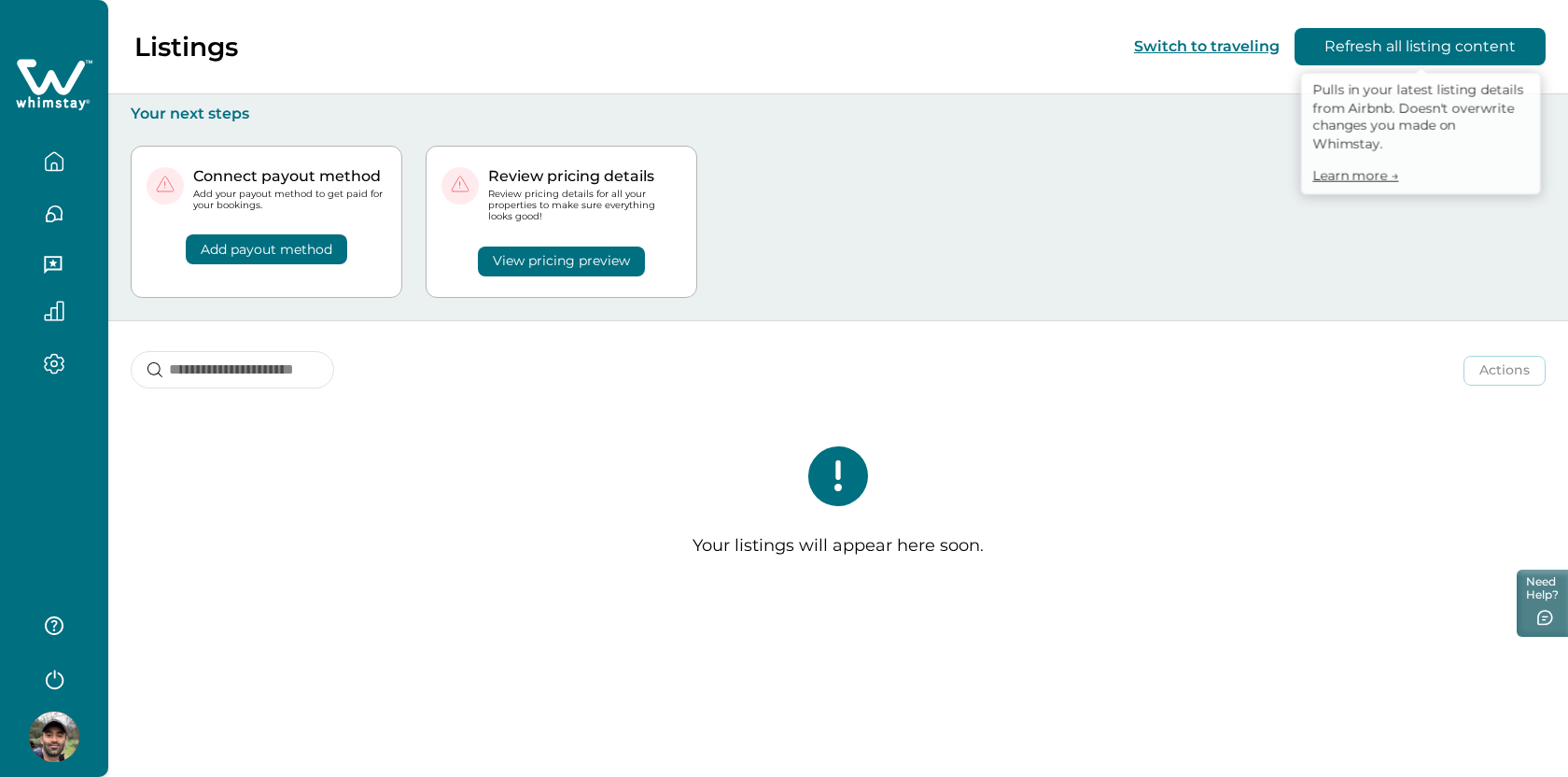 click on "Refresh all listing content" at bounding box center [1420, 47] 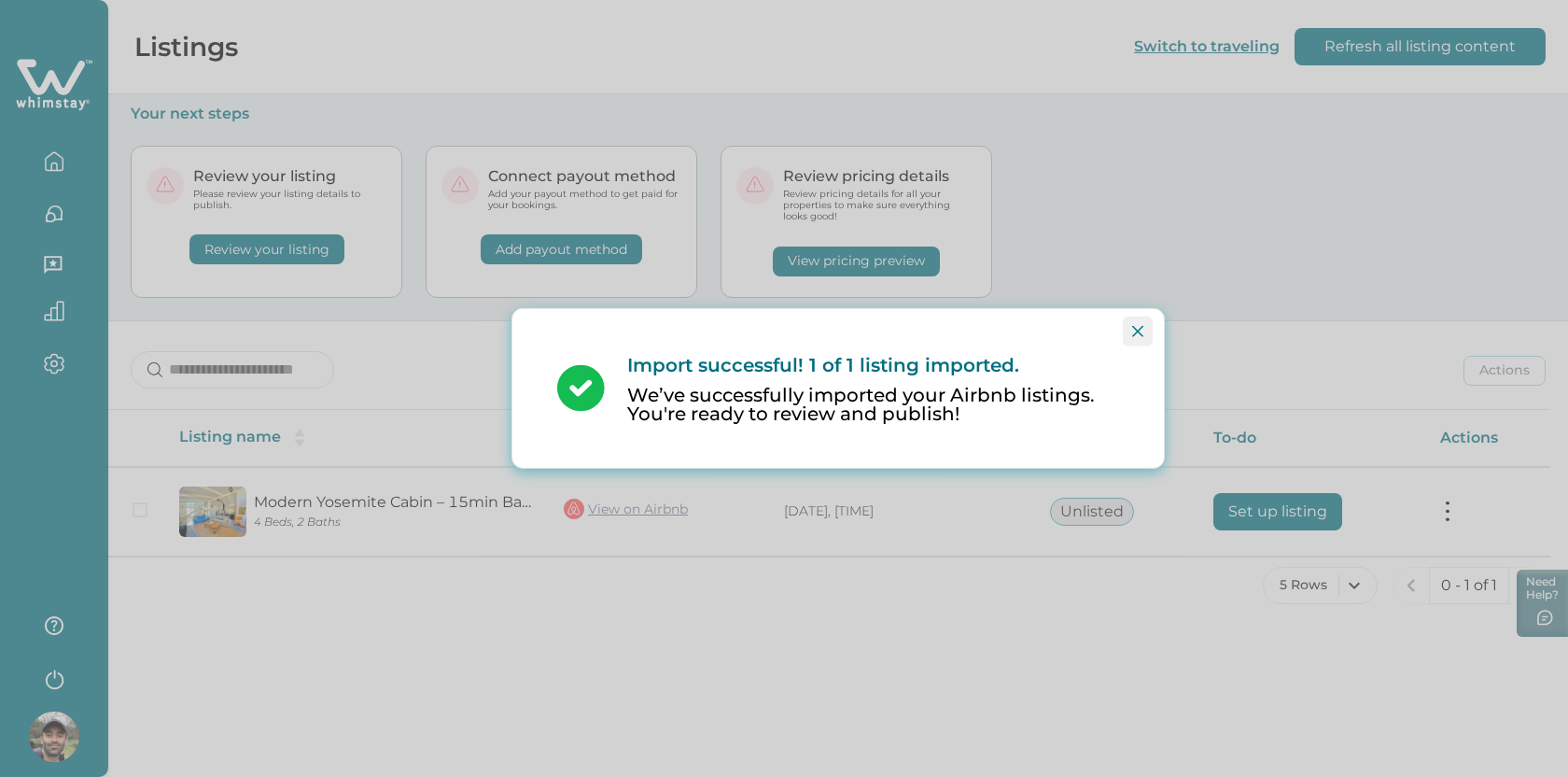click at bounding box center (1138, 332) 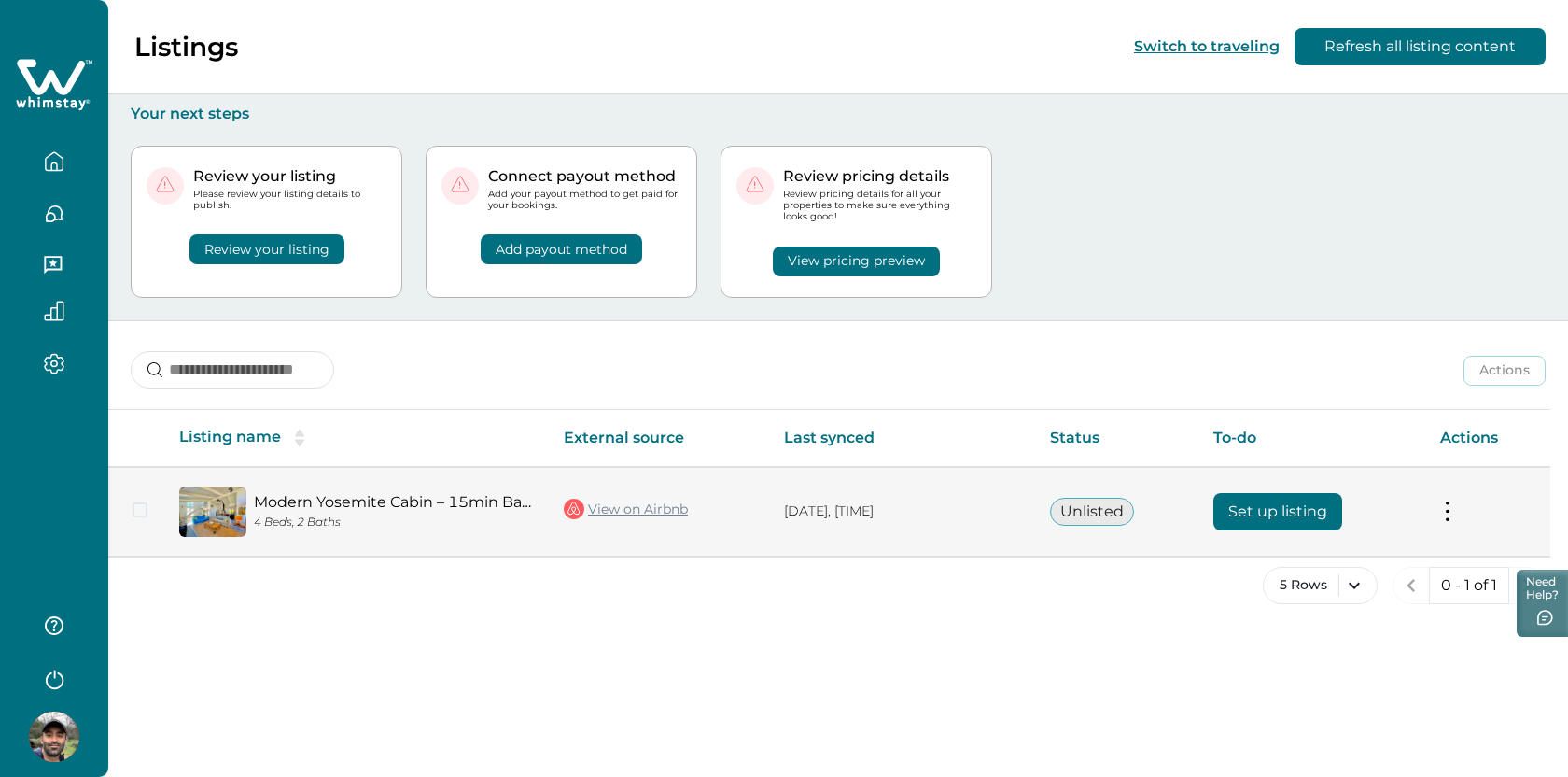 click on "Set up listing" at bounding box center (1278, 512) 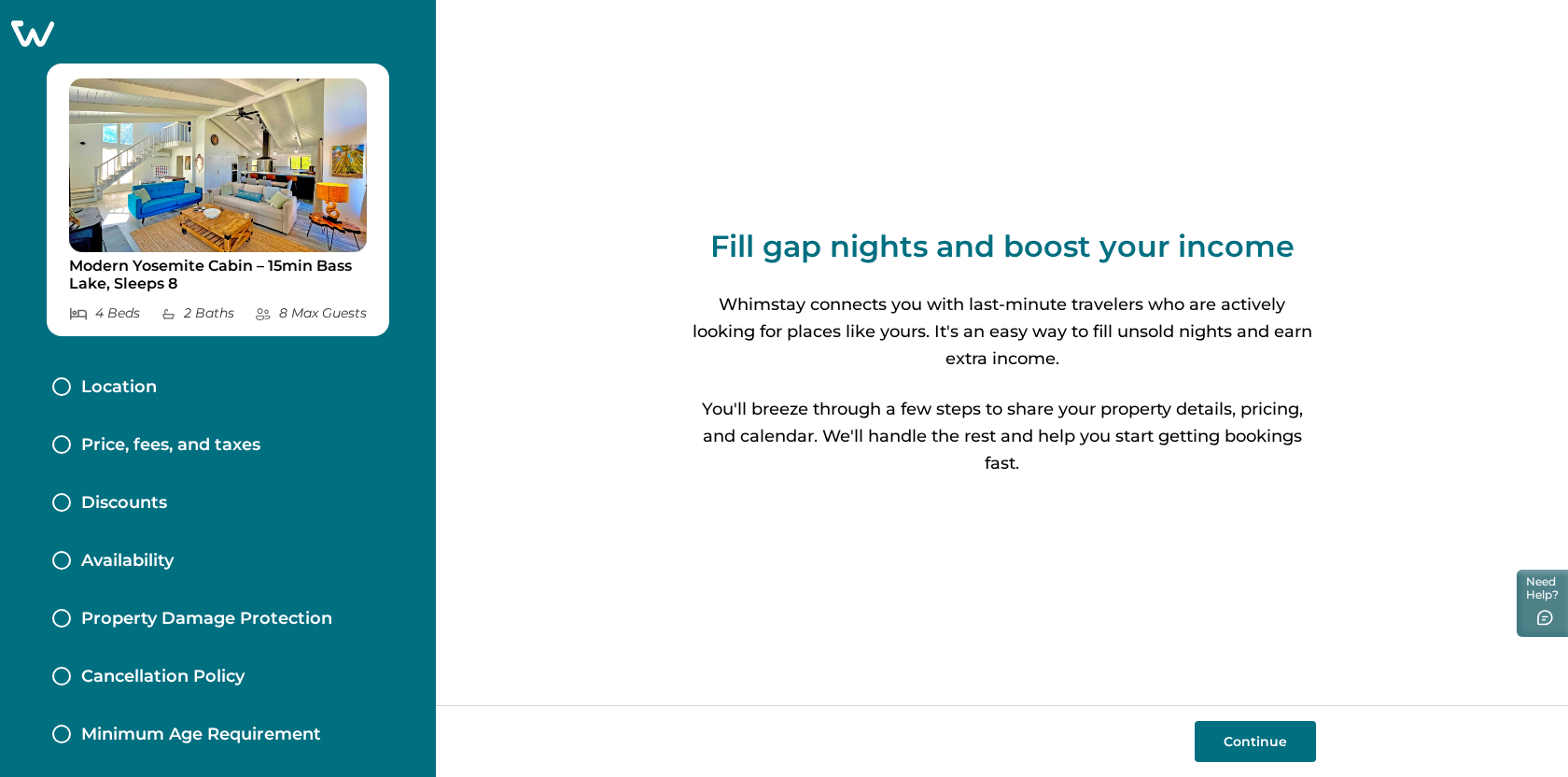 click on "Continue" at bounding box center (1255, 742) 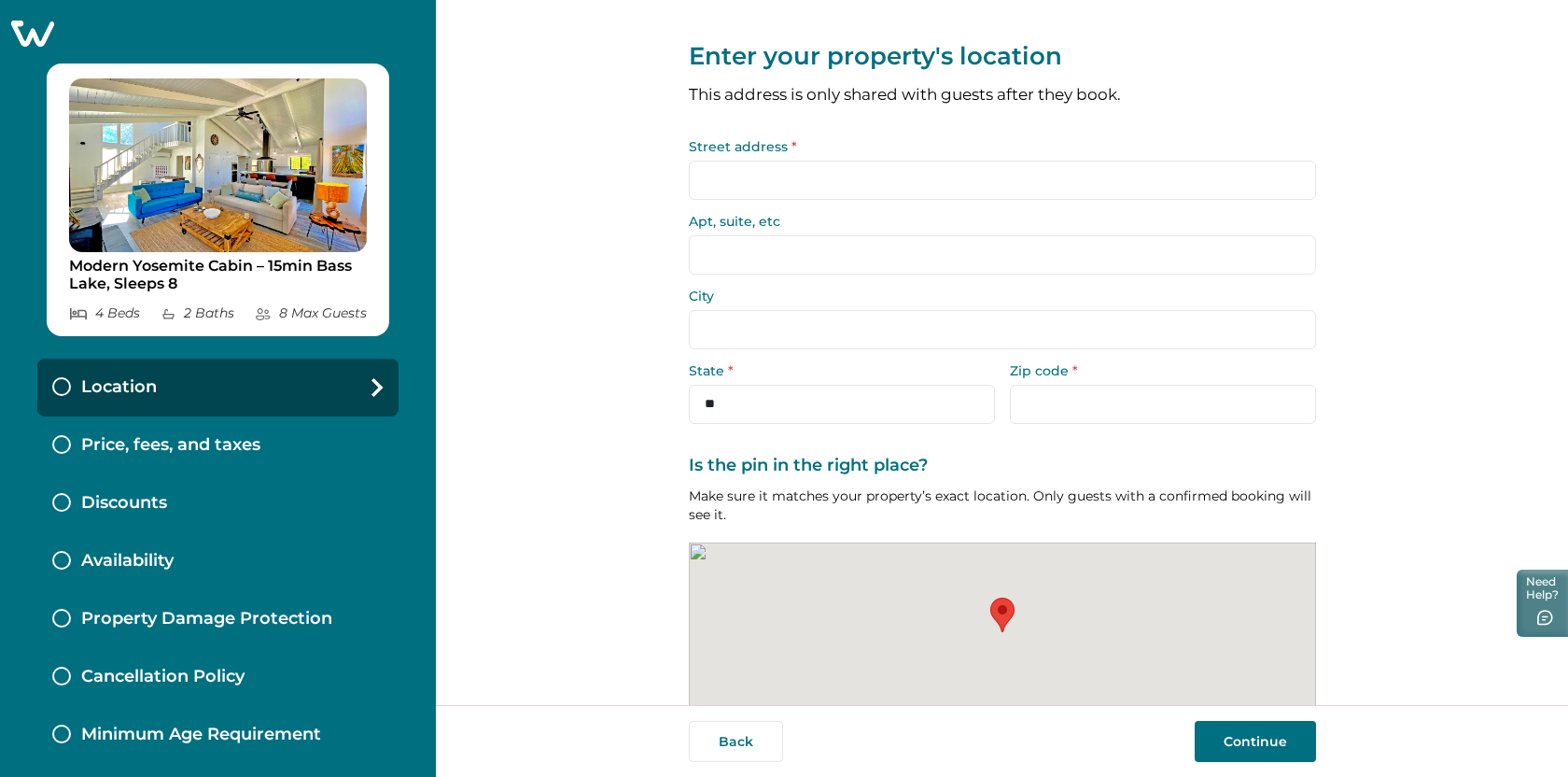 scroll, scrollTop: 16, scrollLeft: 0, axis: vertical 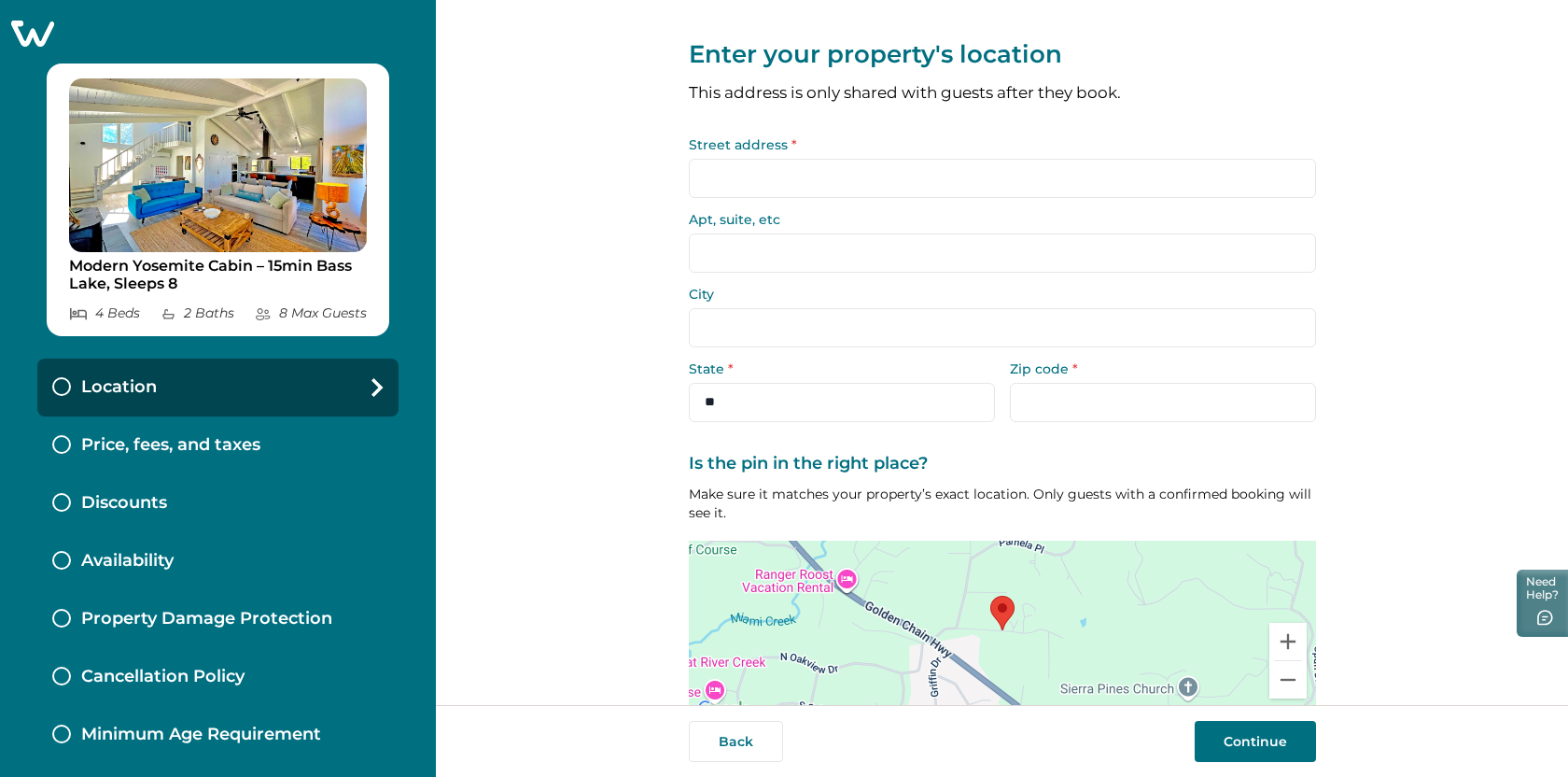 click on "Street address *" at bounding box center (1002, 178) 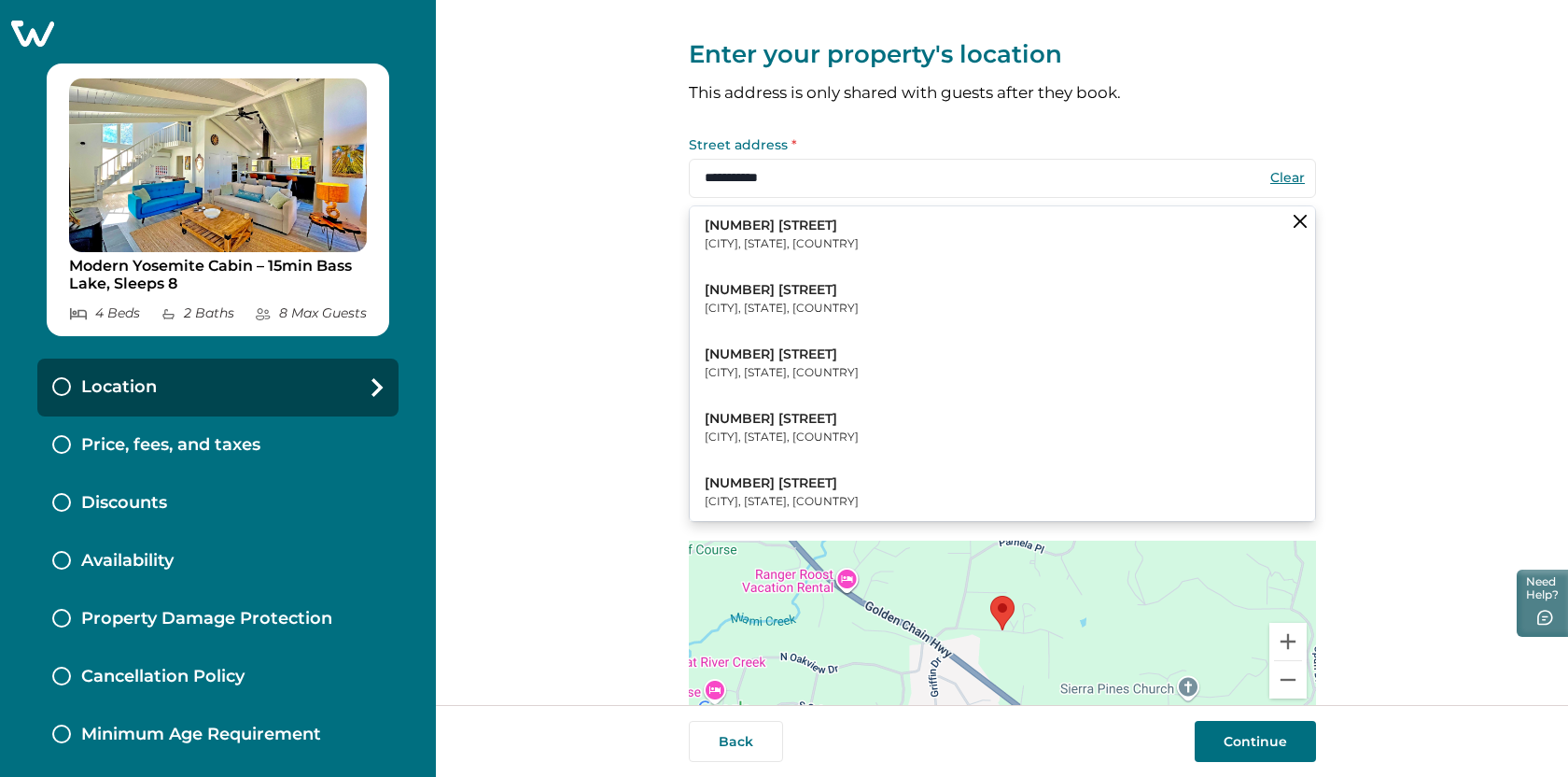 click on "[NUMBER] [STREET] [CITY], [STATE], [COUNTRY]" at bounding box center (1002, 234) 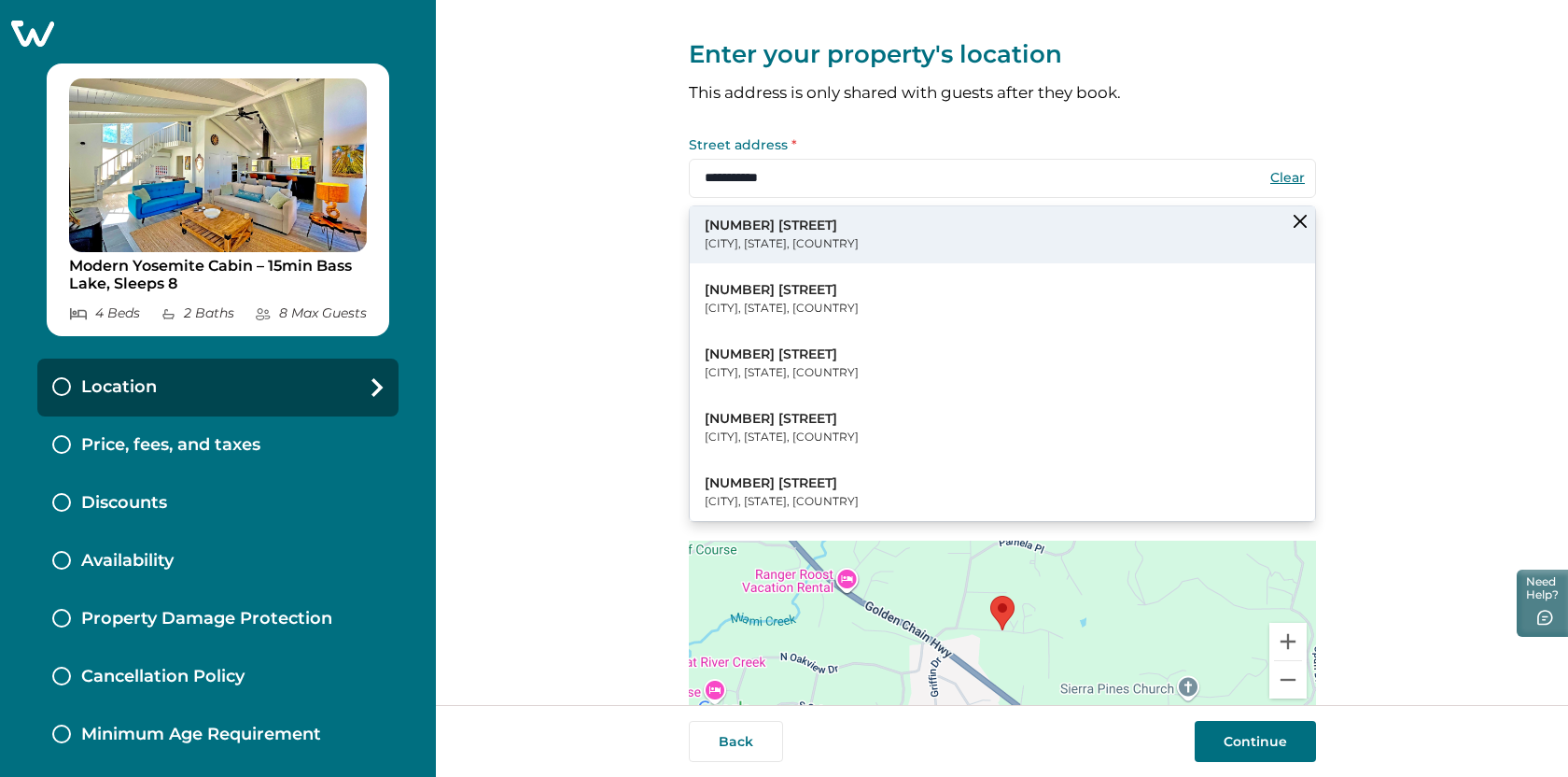 type on "**********" 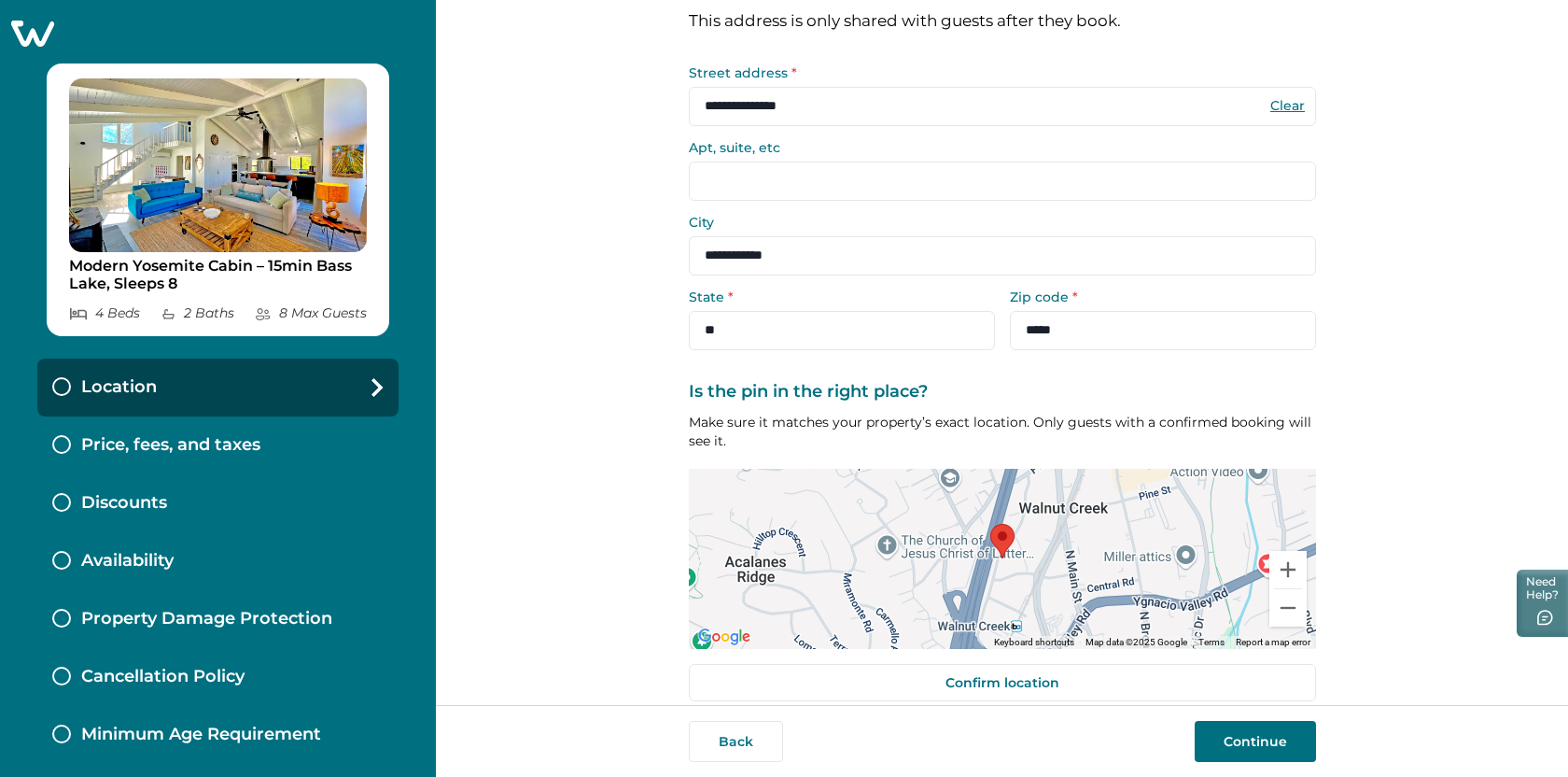 scroll, scrollTop: 109, scrollLeft: 0, axis: vertical 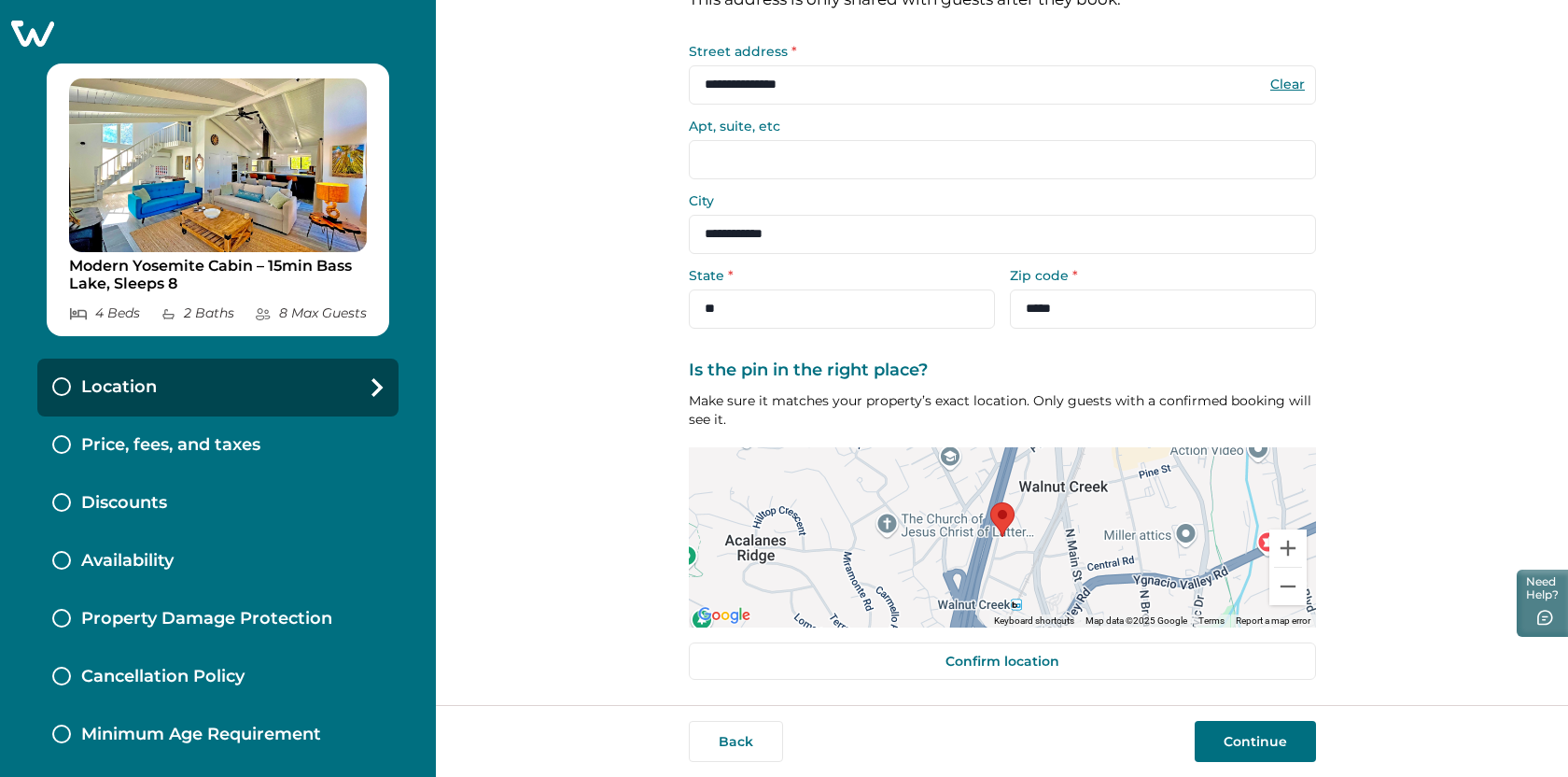 click on "Continue" at bounding box center [1255, 742] 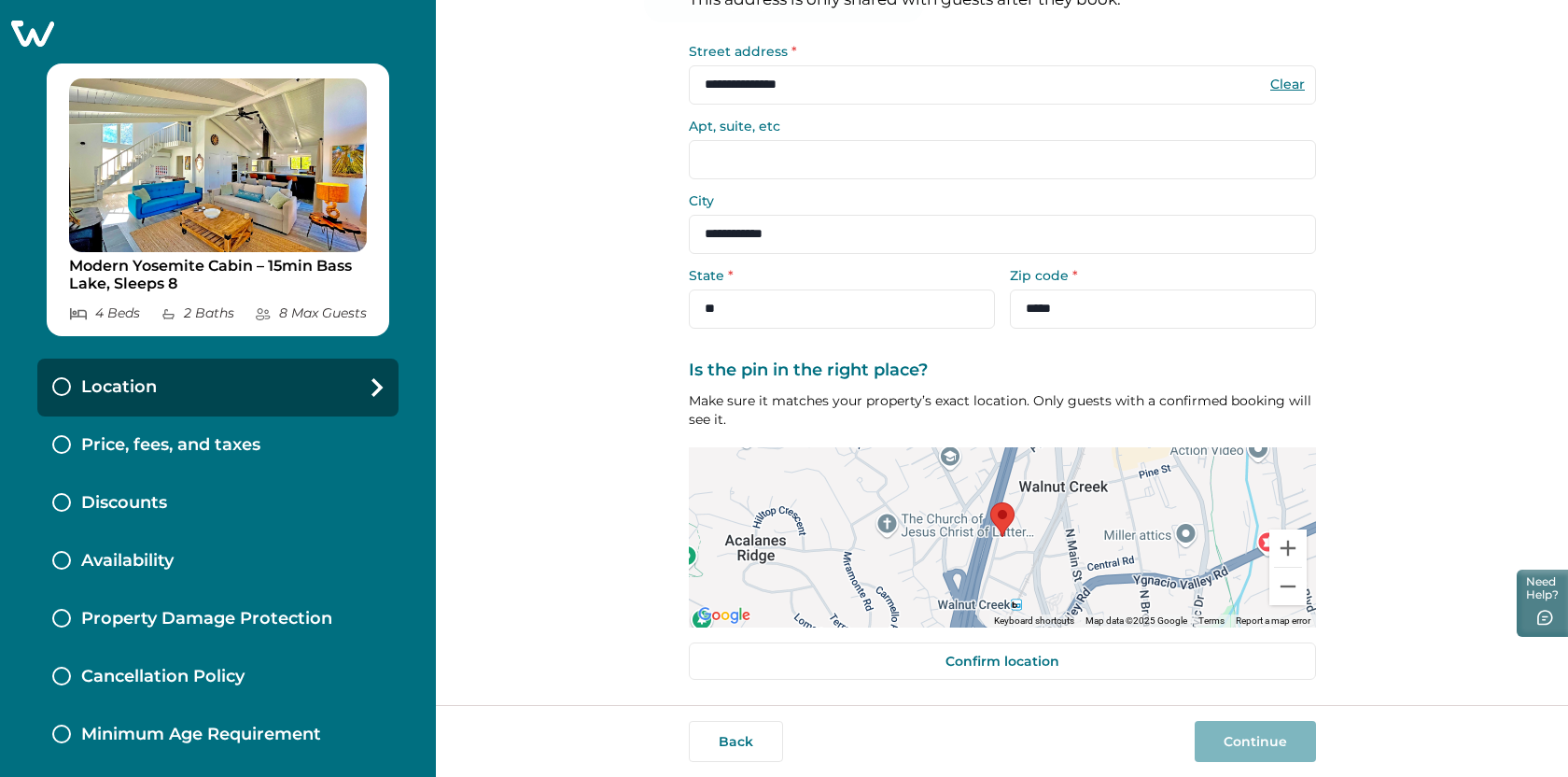 scroll, scrollTop: 0, scrollLeft: 0, axis: both 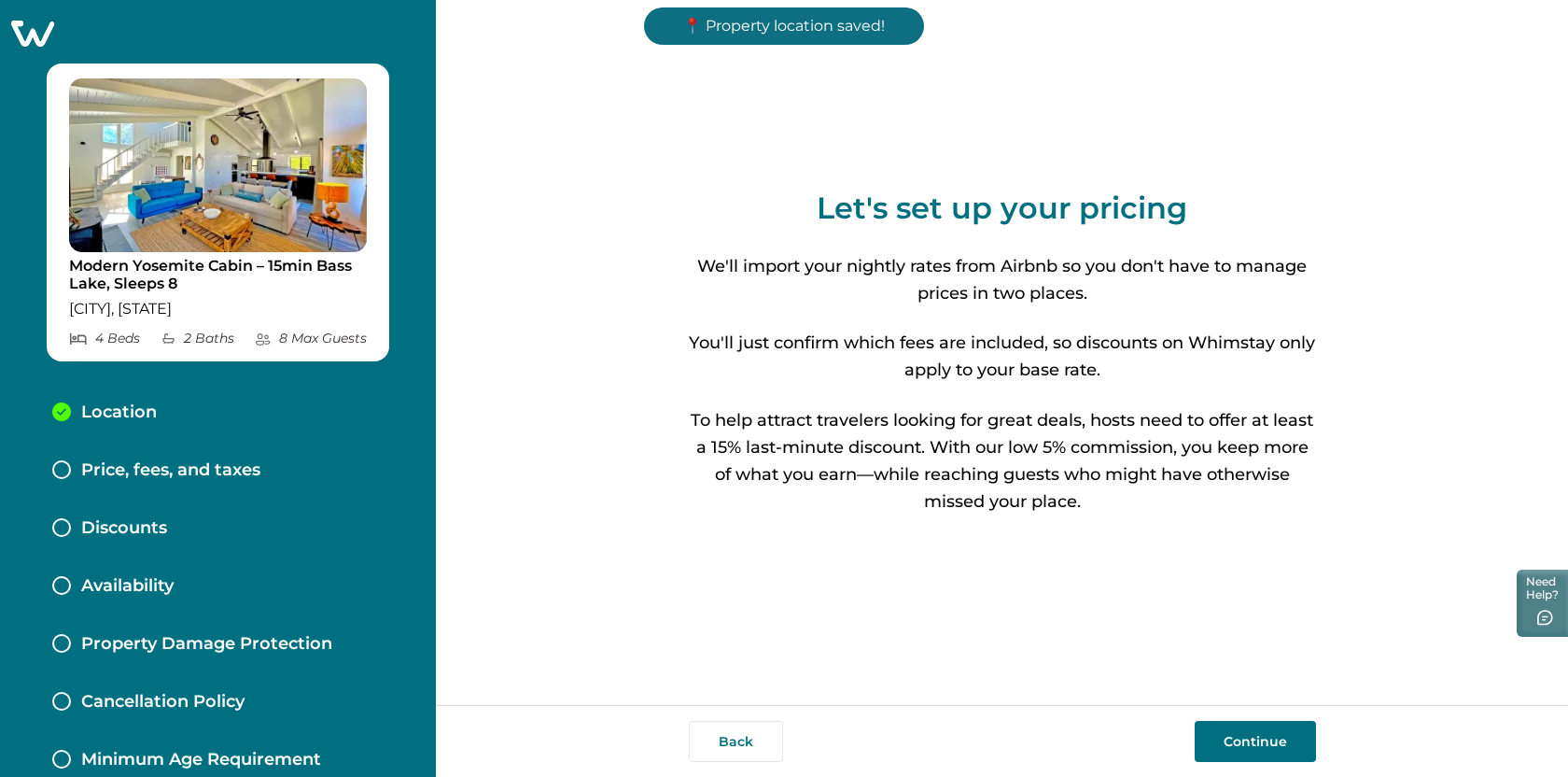 click on "Continue" at bounding box center [1255, 742] 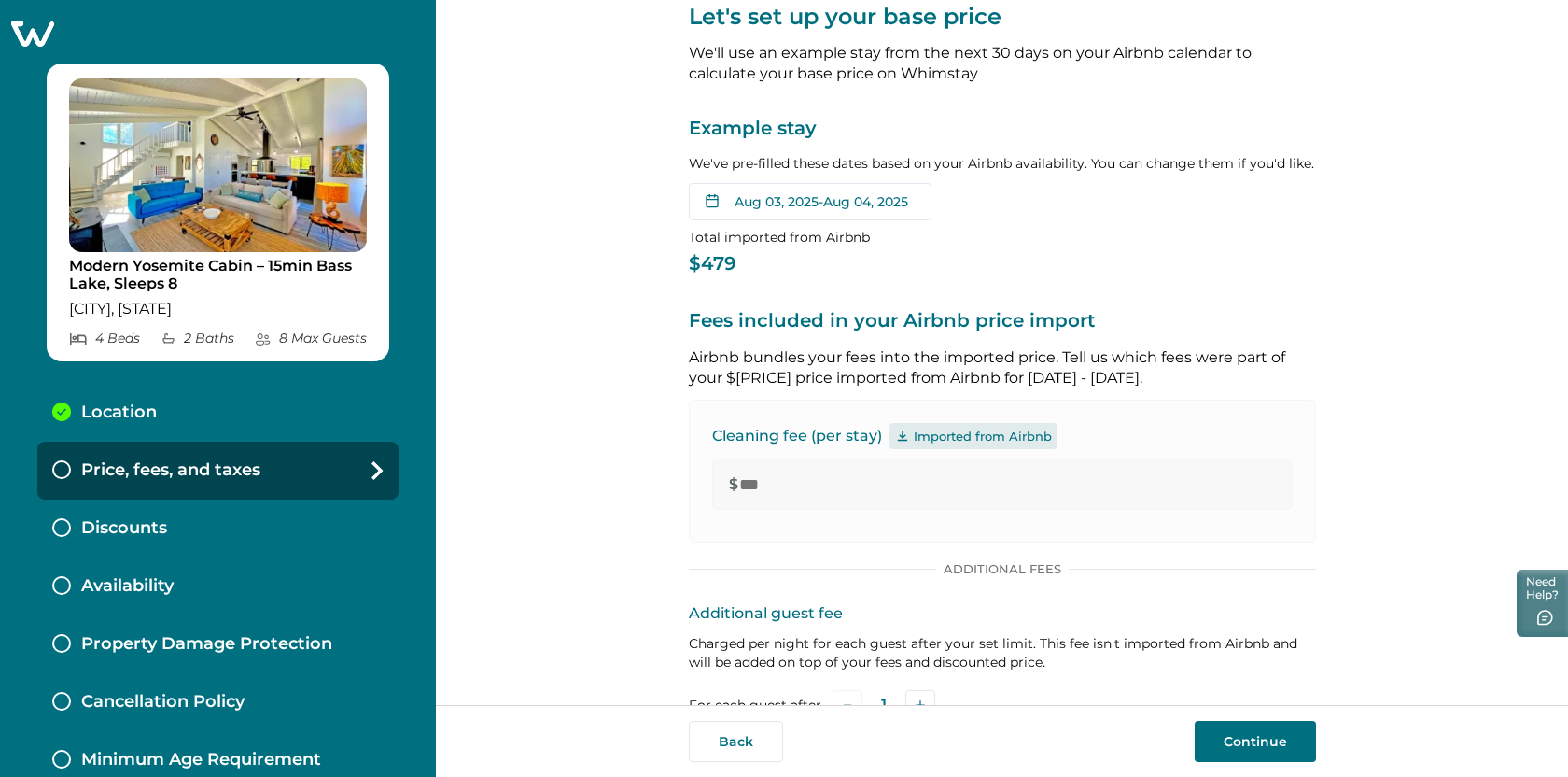 scroll, scrollTop: 23, scrollLeft: 0, axis: vertical 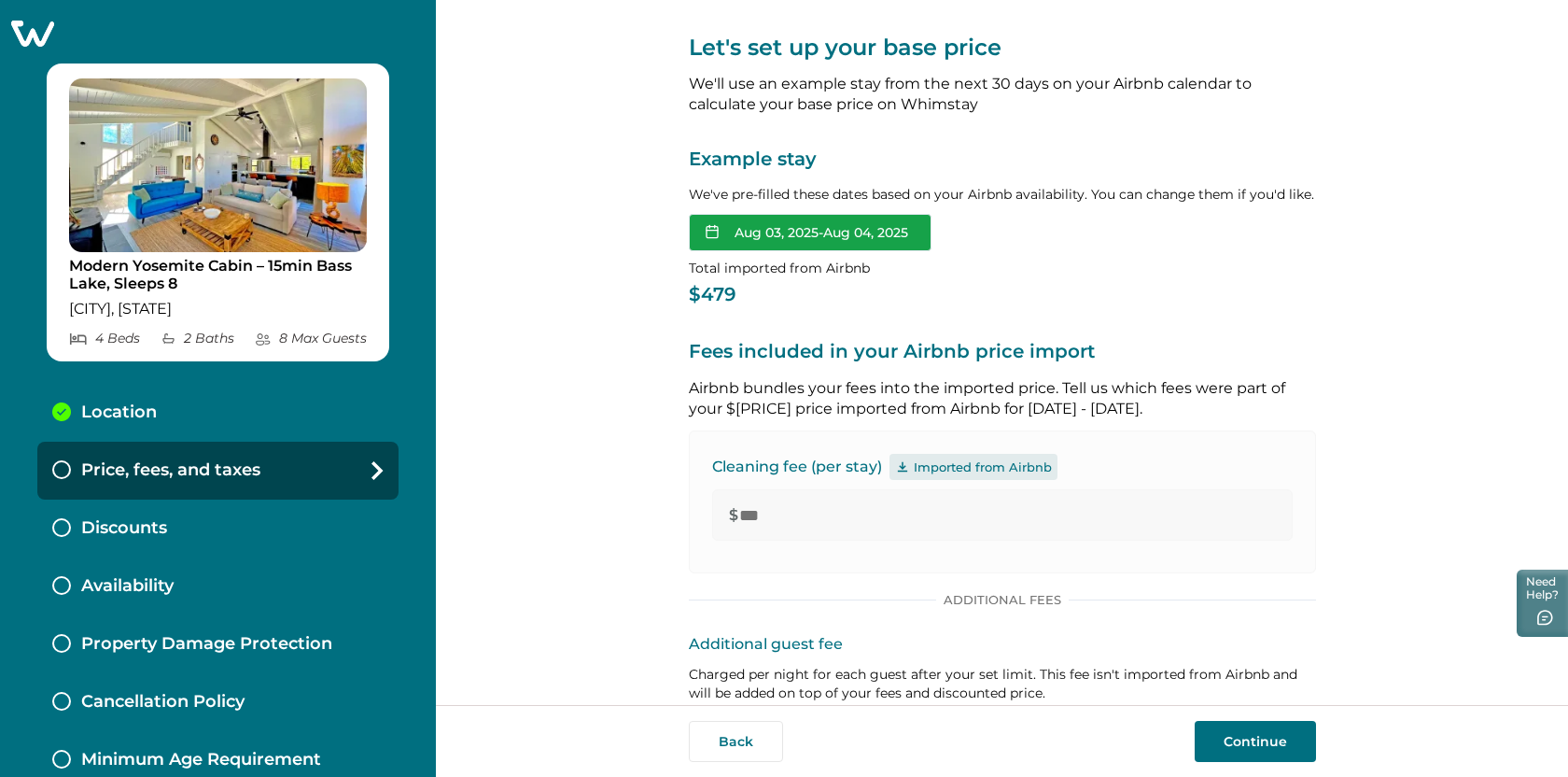 click on "Aug 03, 2025  -  Aug 04, 2025" at bounding box center (810, 233) 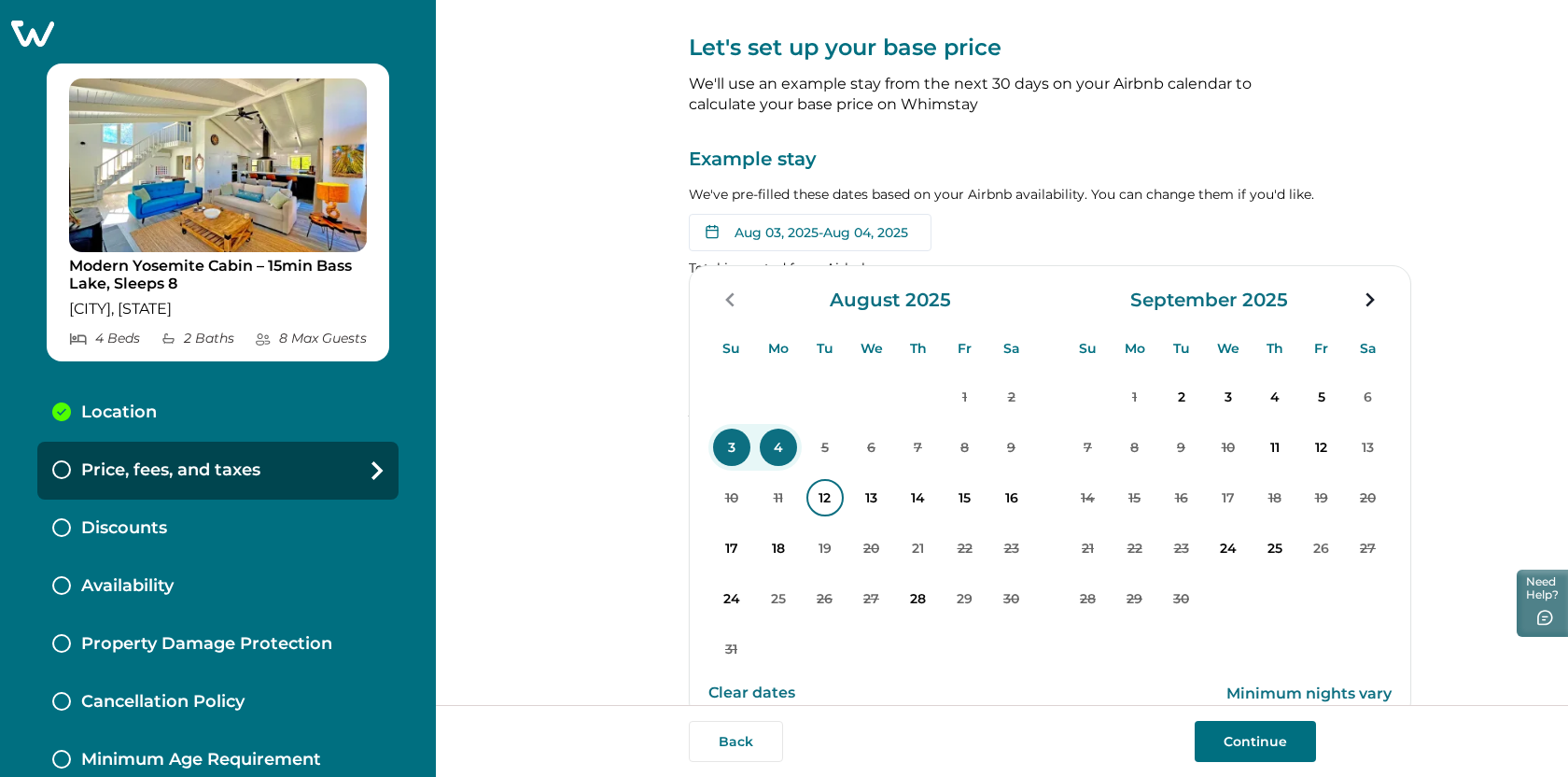 click on "12" at bounding box center (825, 498) 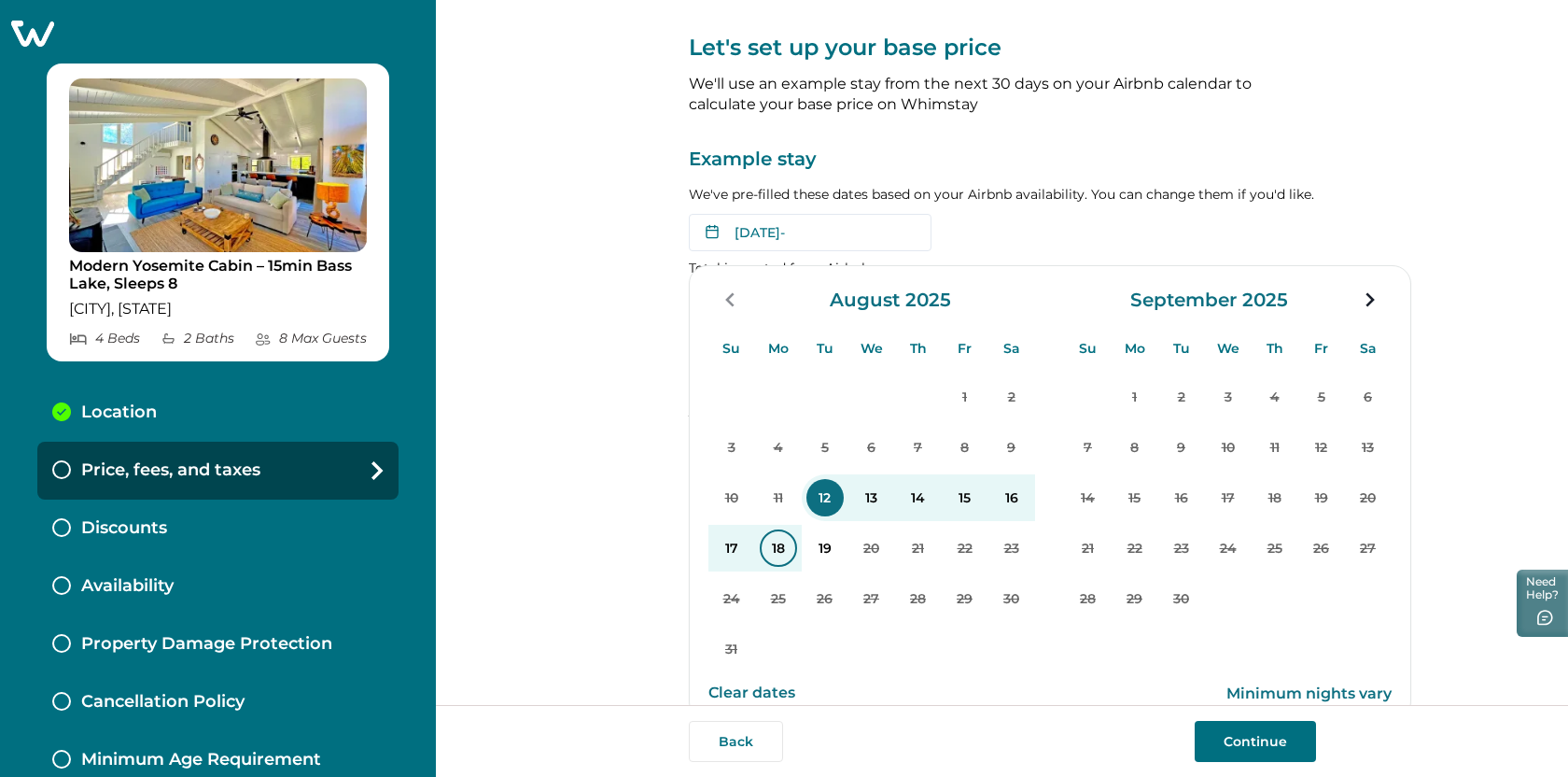 click on "18" at bounding box center [778, 548] 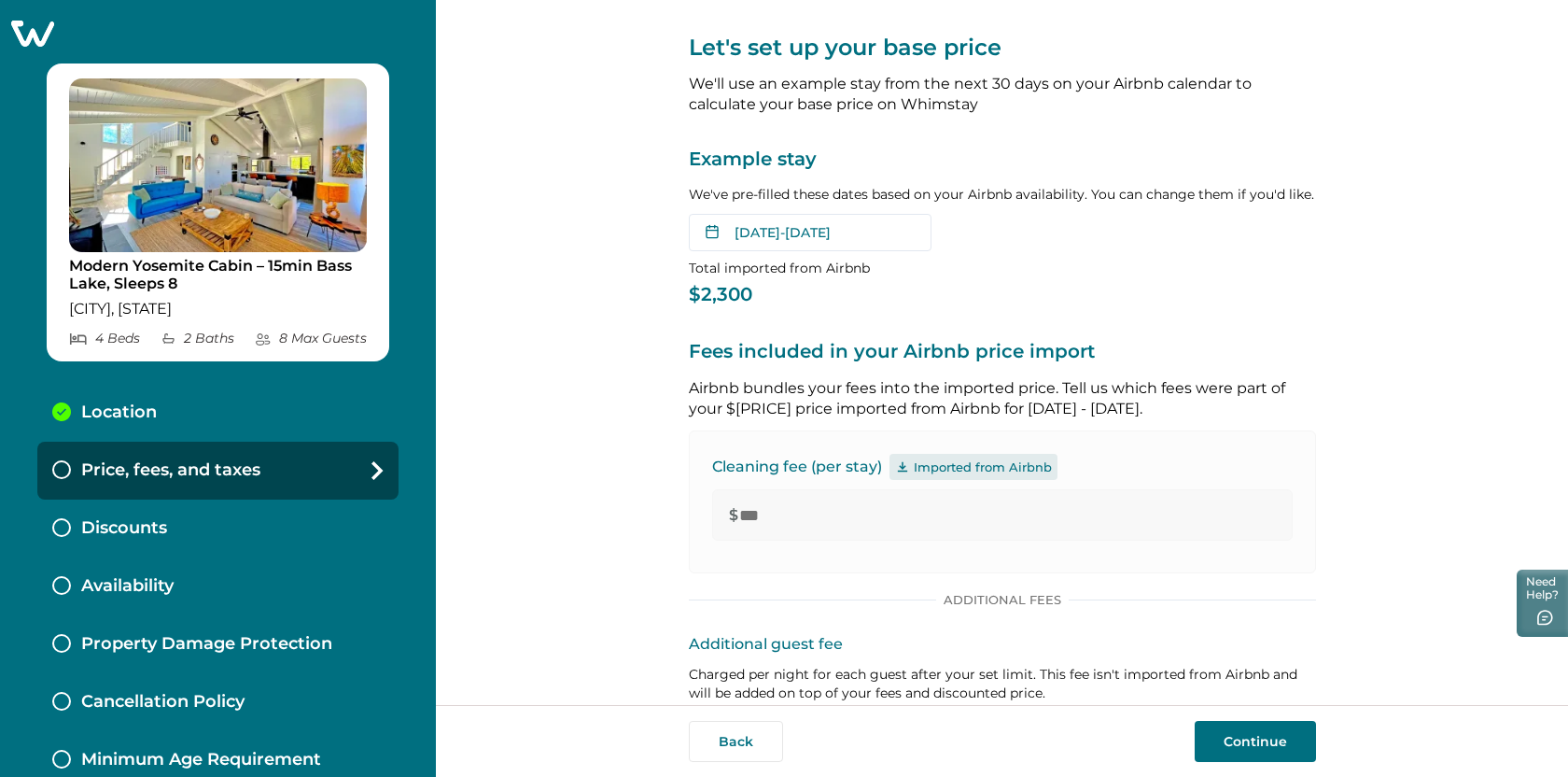 scroll, scrollTop: 0, scrollLeft: 0, axis: both 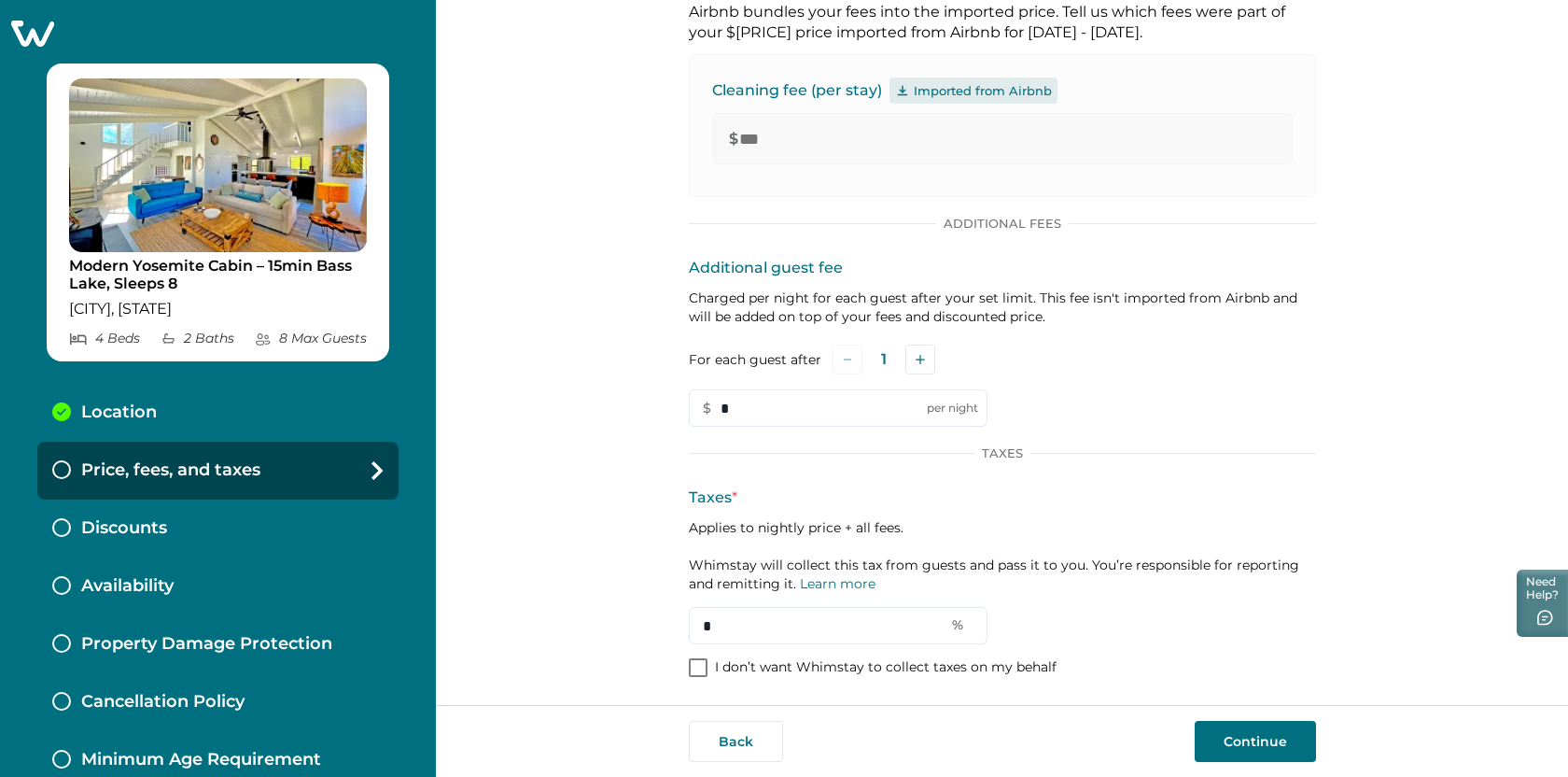 click on "Continue" at bounding box center [1255, 742] 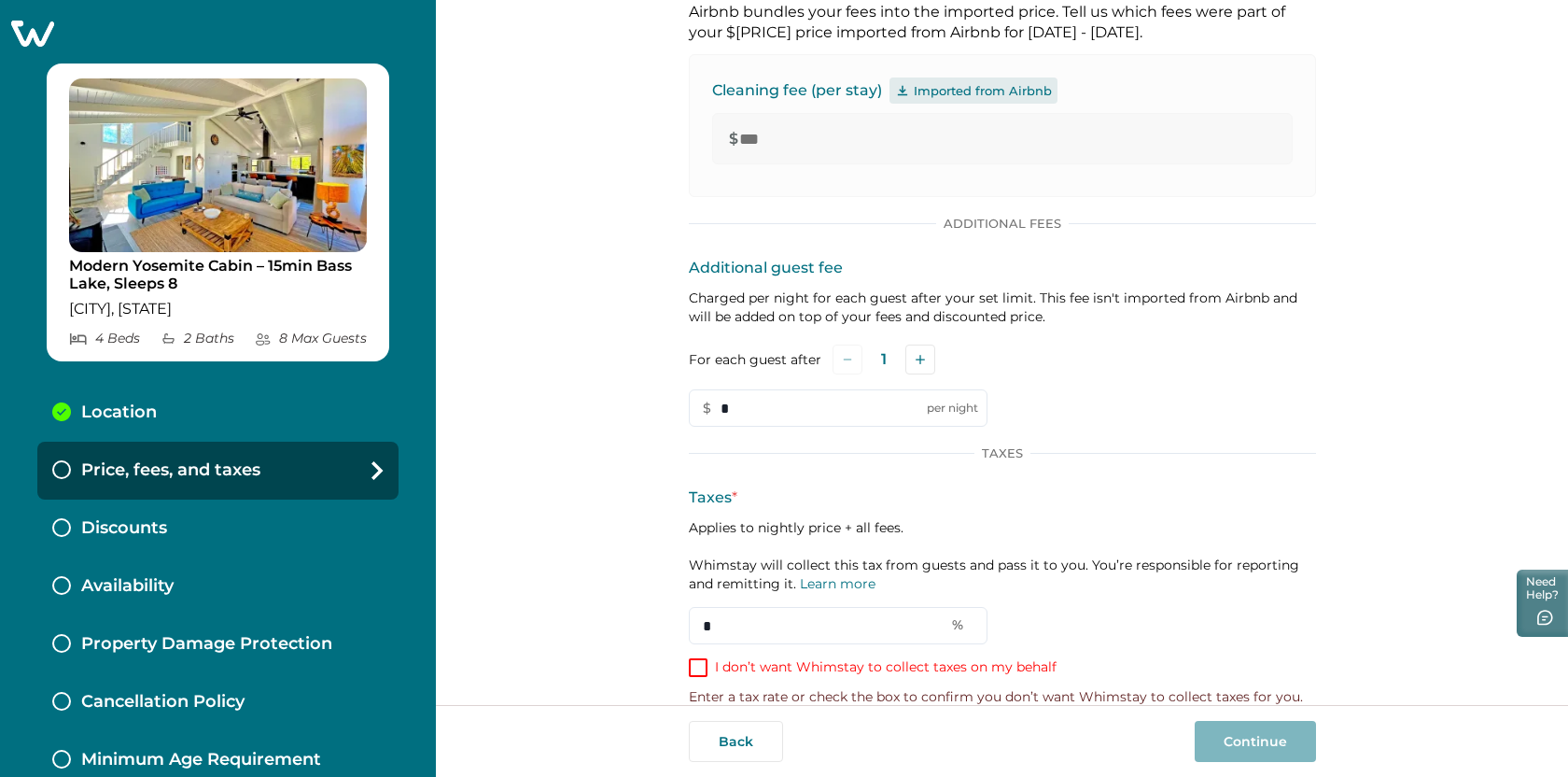 scroll, scrollTop: 426, scrollLeft: 0, axis: vertical 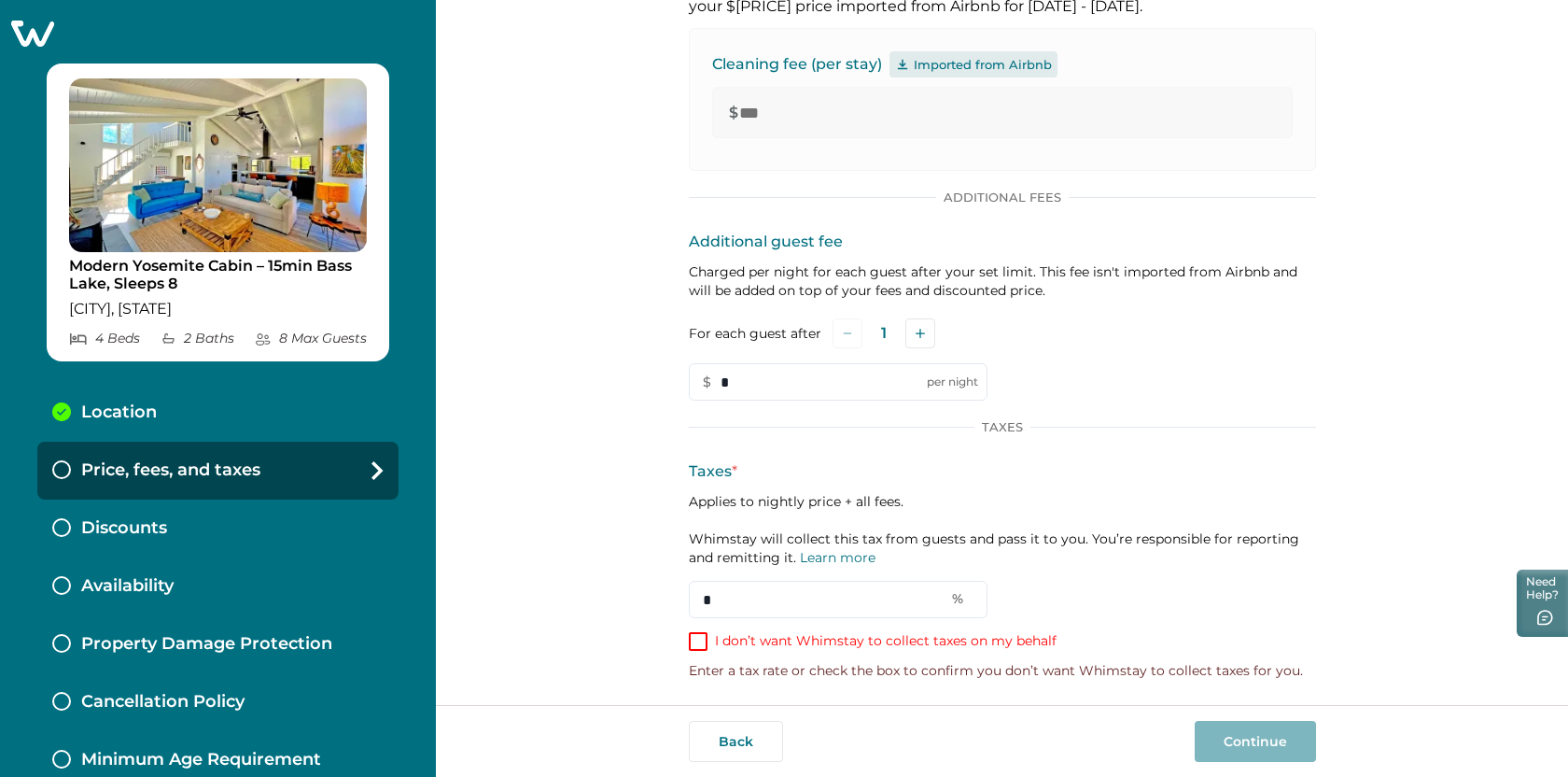 click at bounding box center [698, 642] 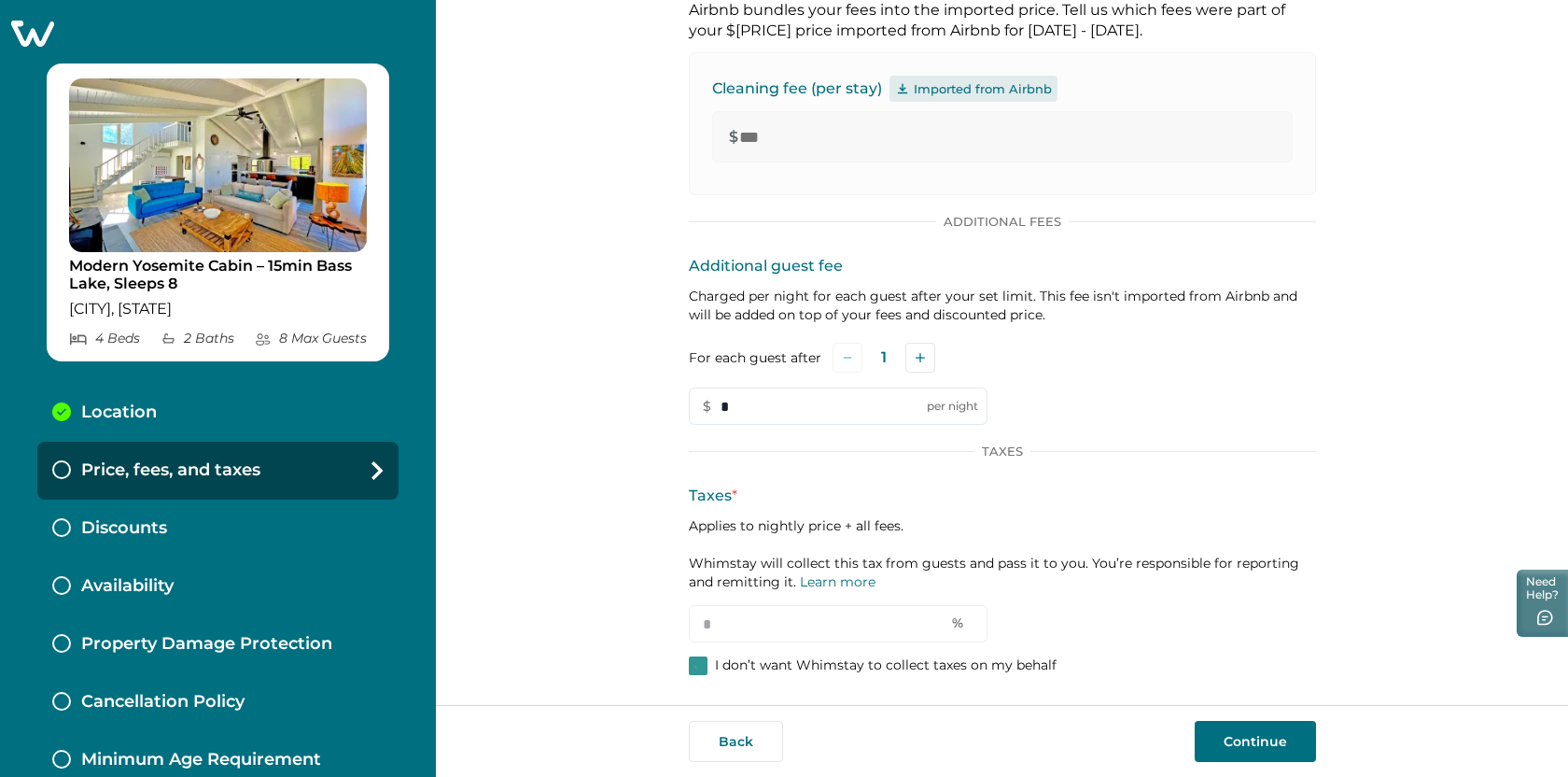 scroll, scrollTop: 400, scrollLeft: 0, axis: vertical 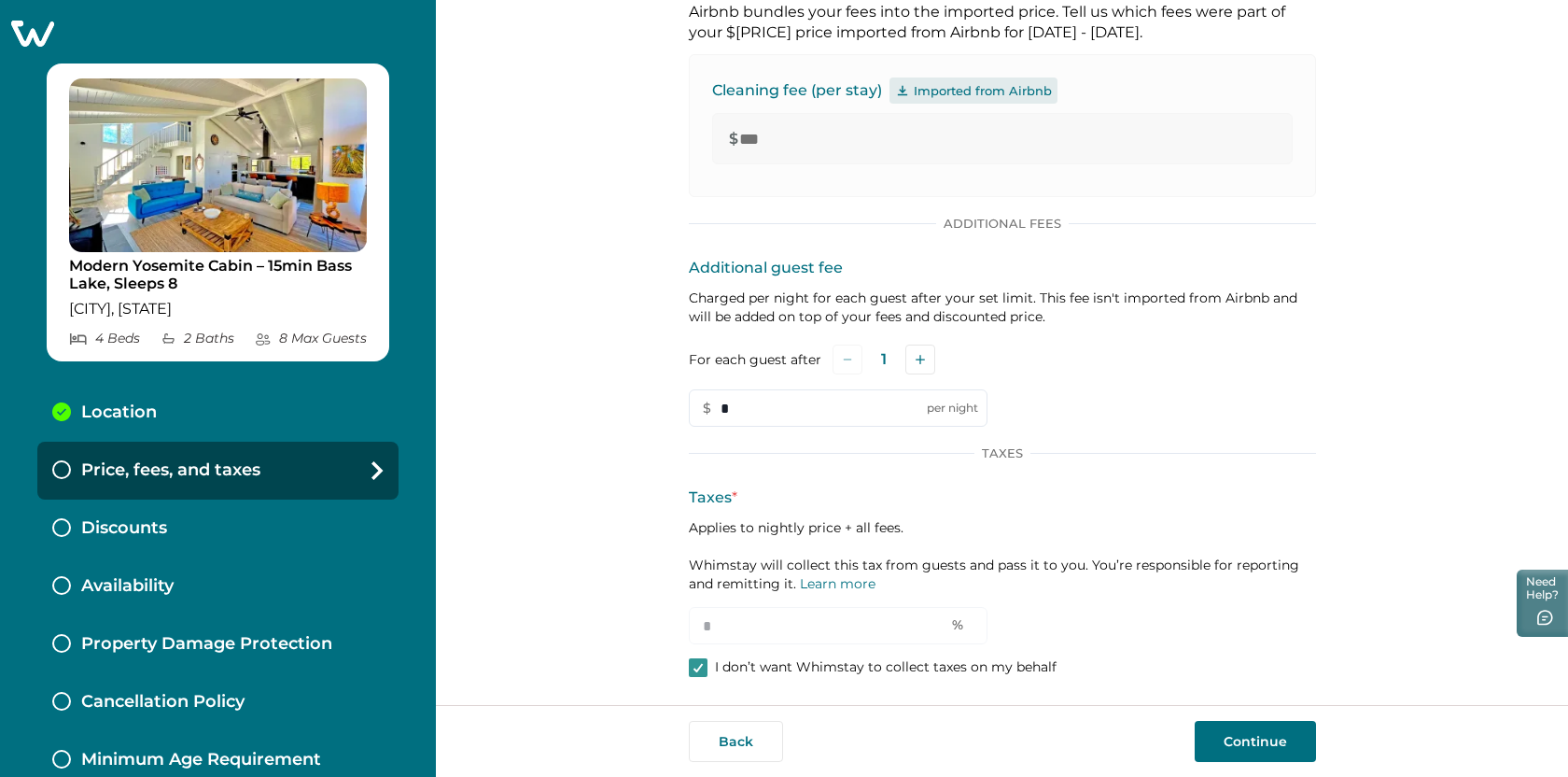 click on "Continue" at bounding box center [1255, 742] 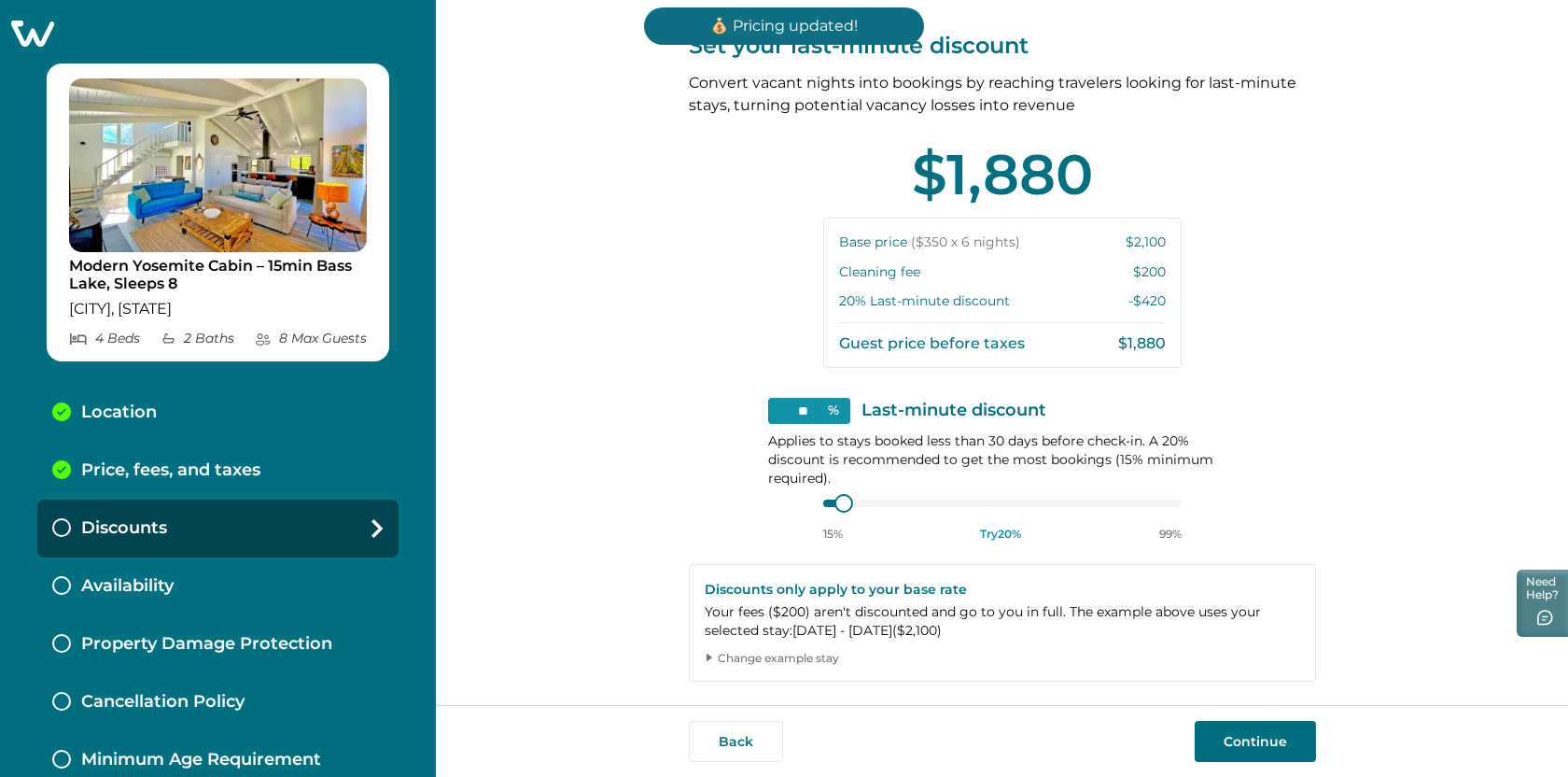 scroll, scrollTop: 0, scrollLeft: 0, axis: both 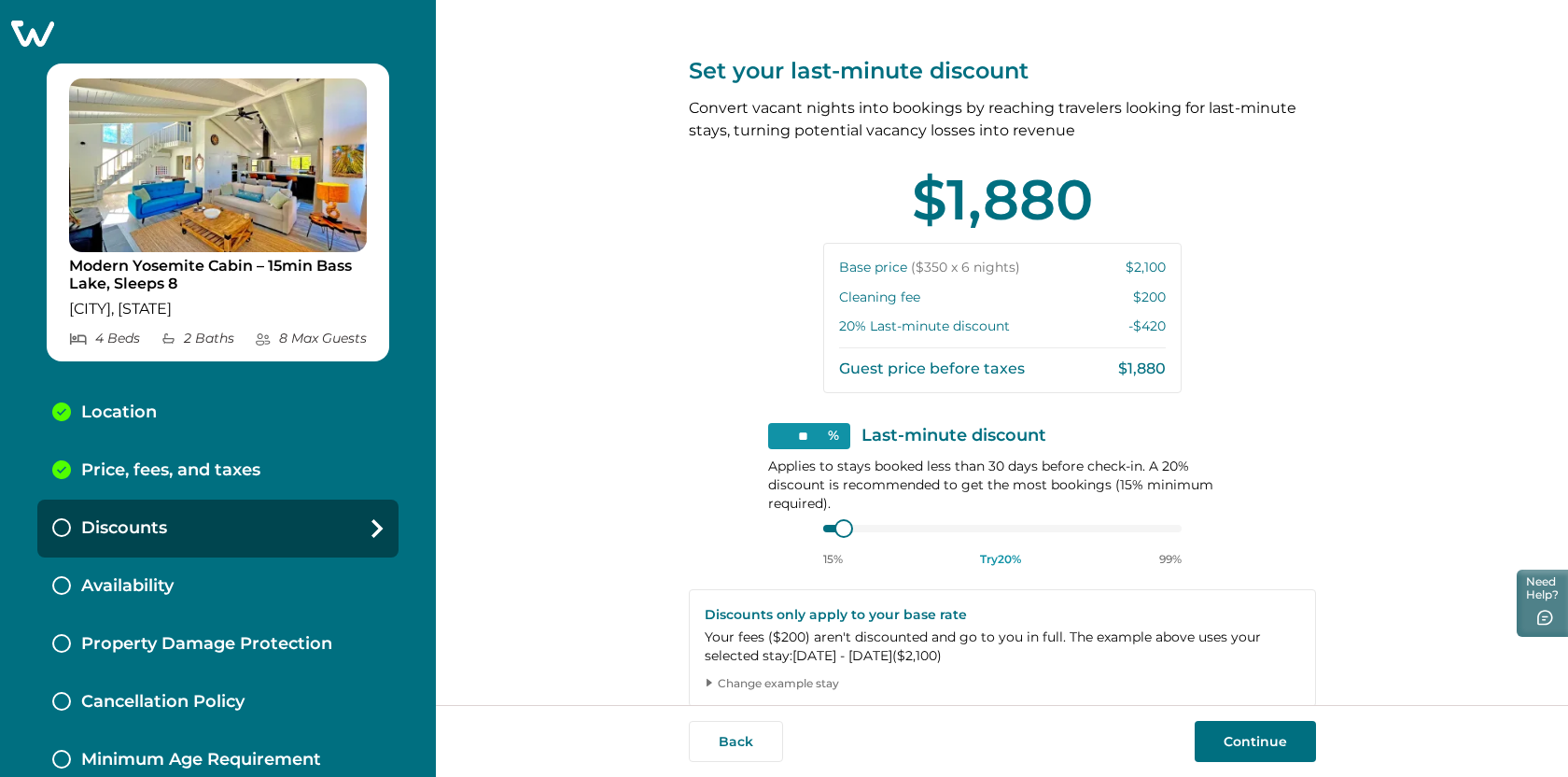 click 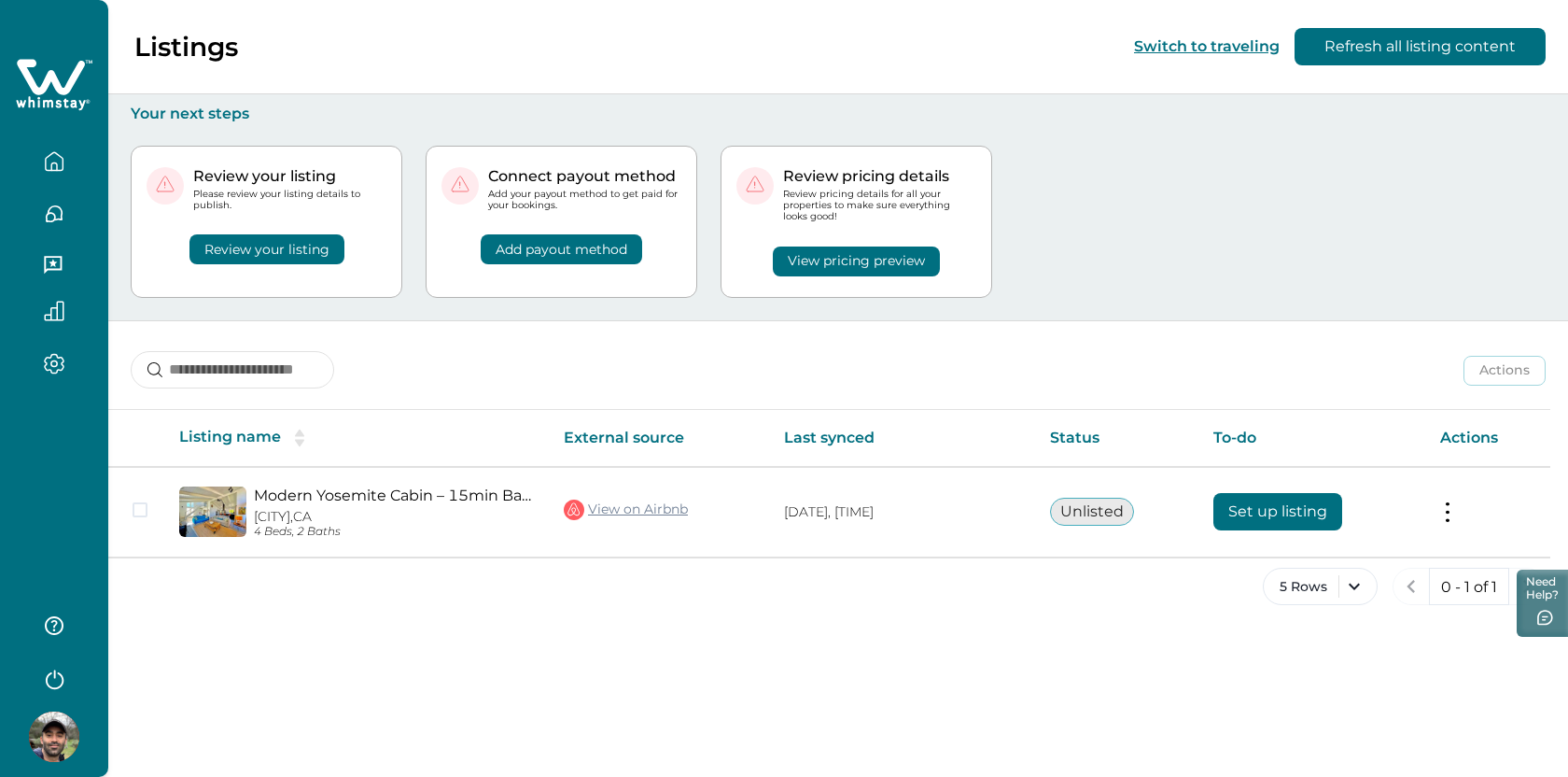 click 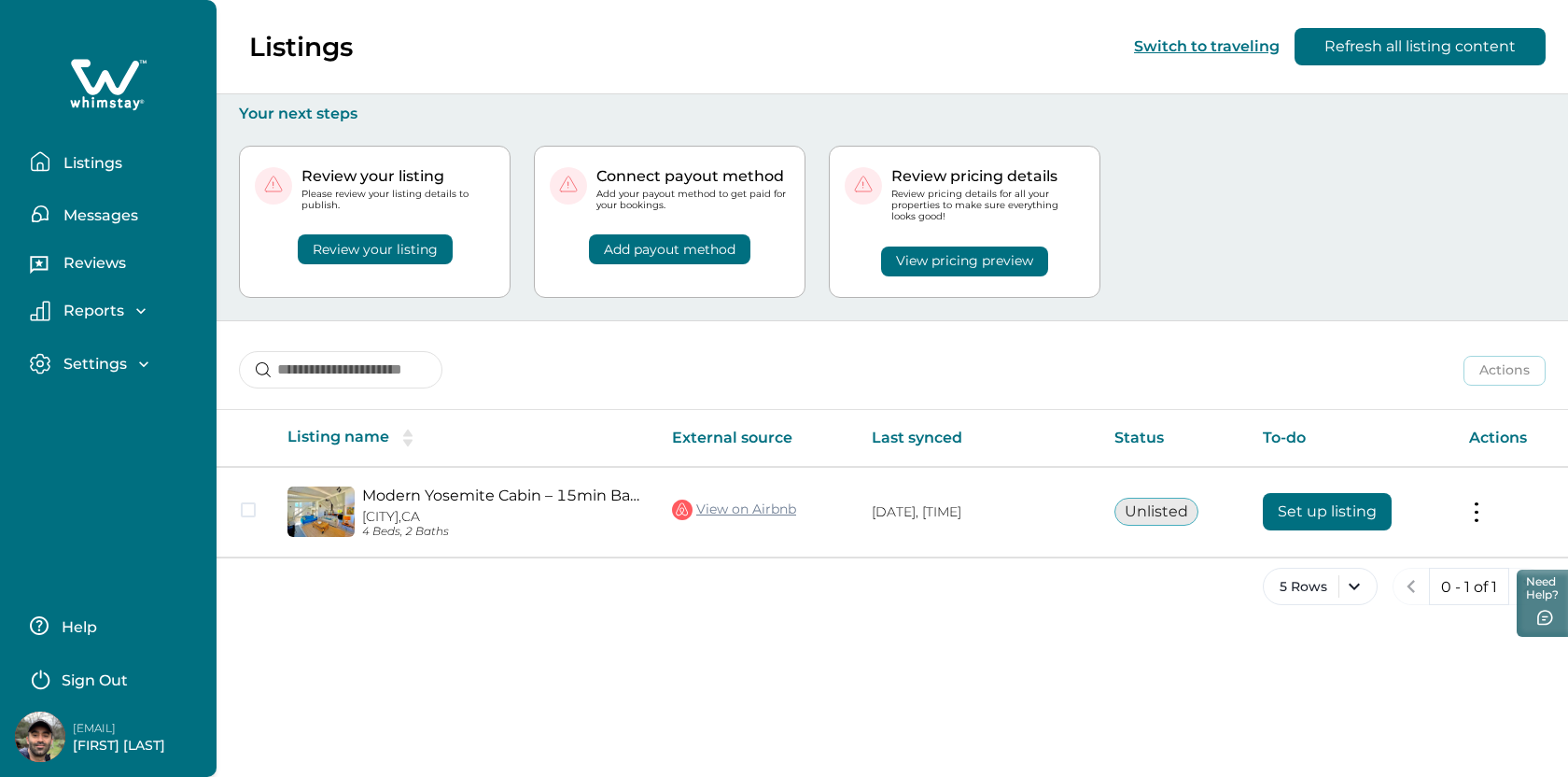 click on "Sign Out" at bounding box center (94, 681) 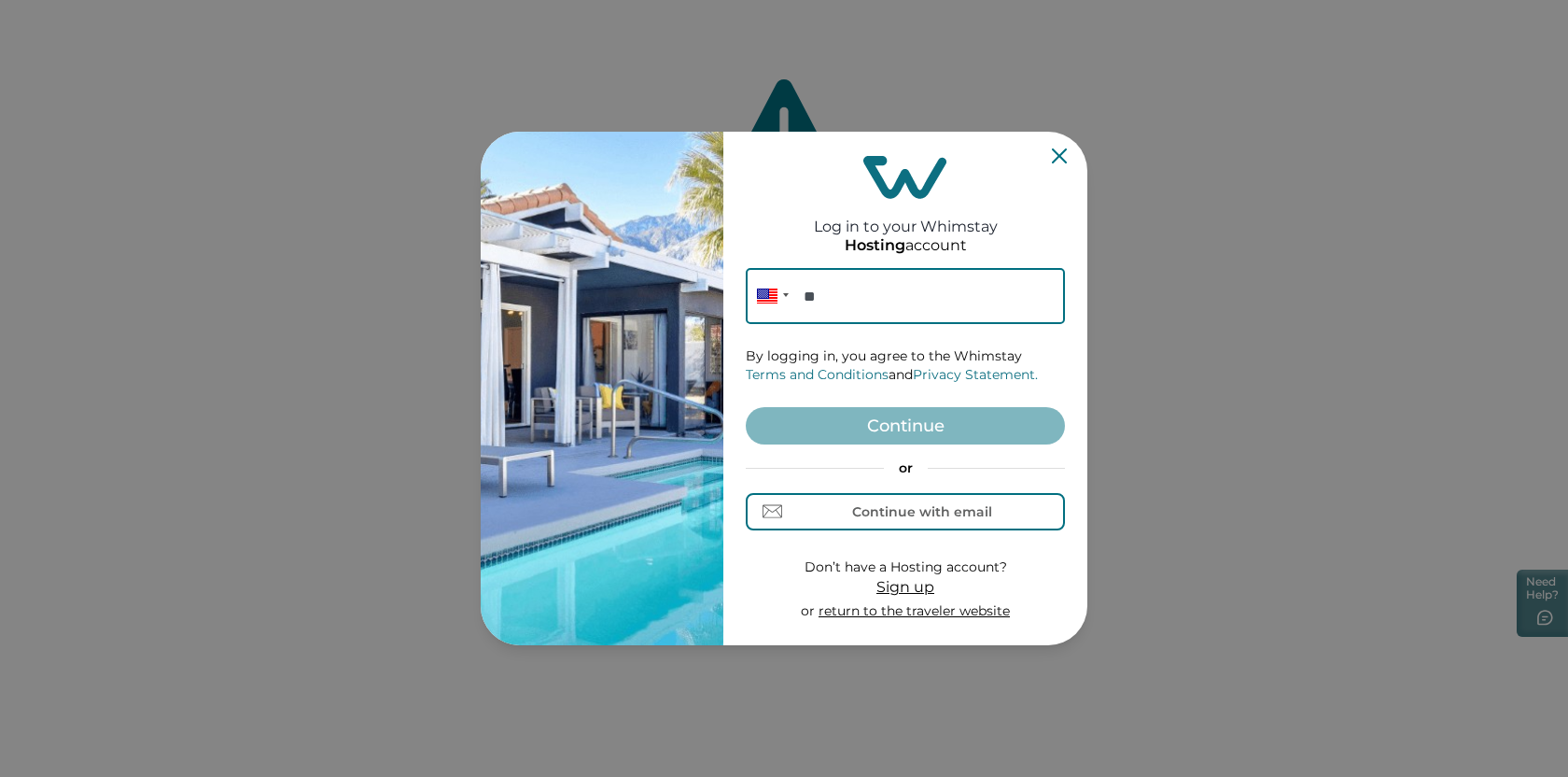 click on "Sign up" at bounding box center (905, 586) 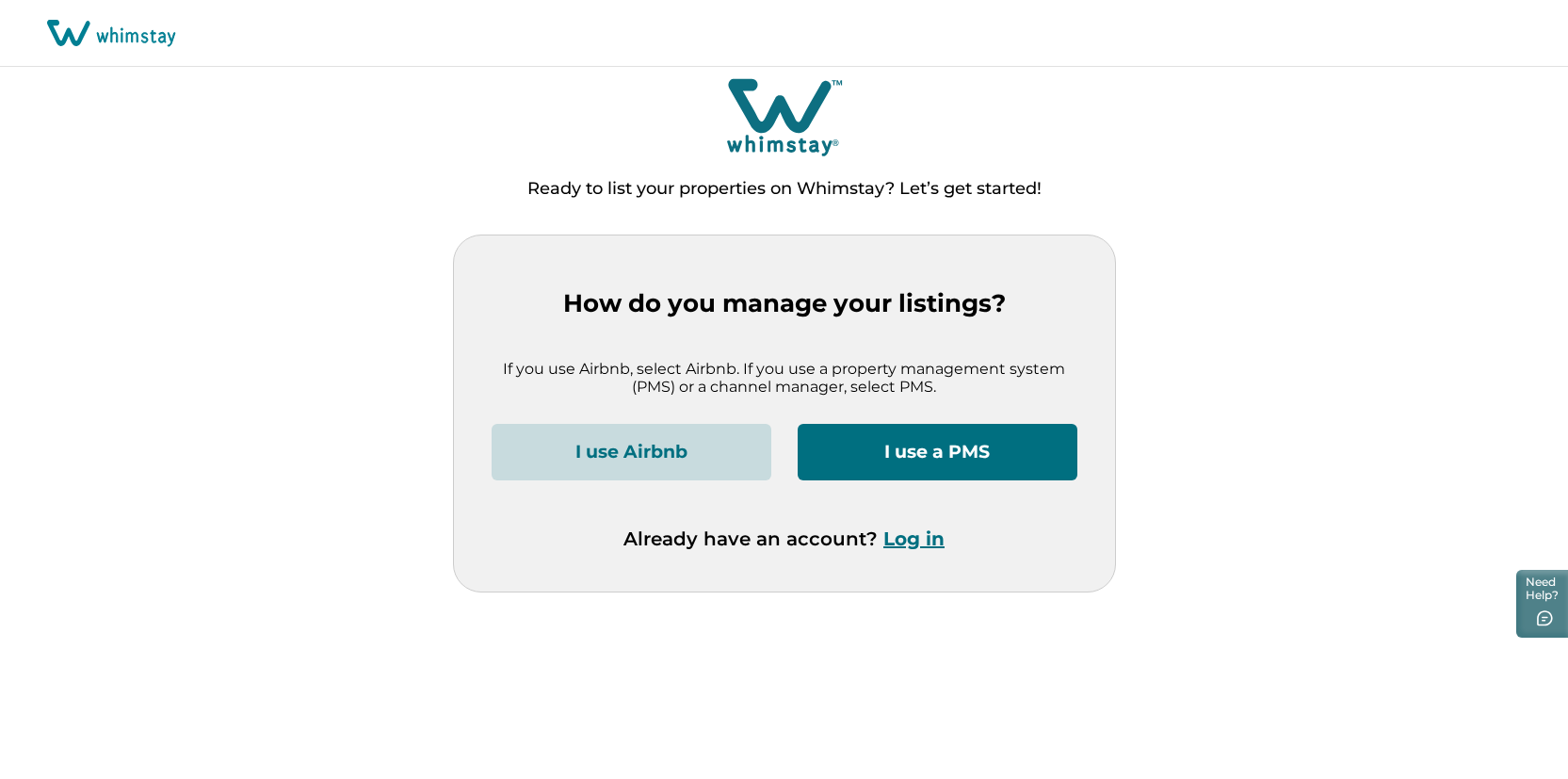 click on "I use Airbnb" at bounding box center (631, 452) 